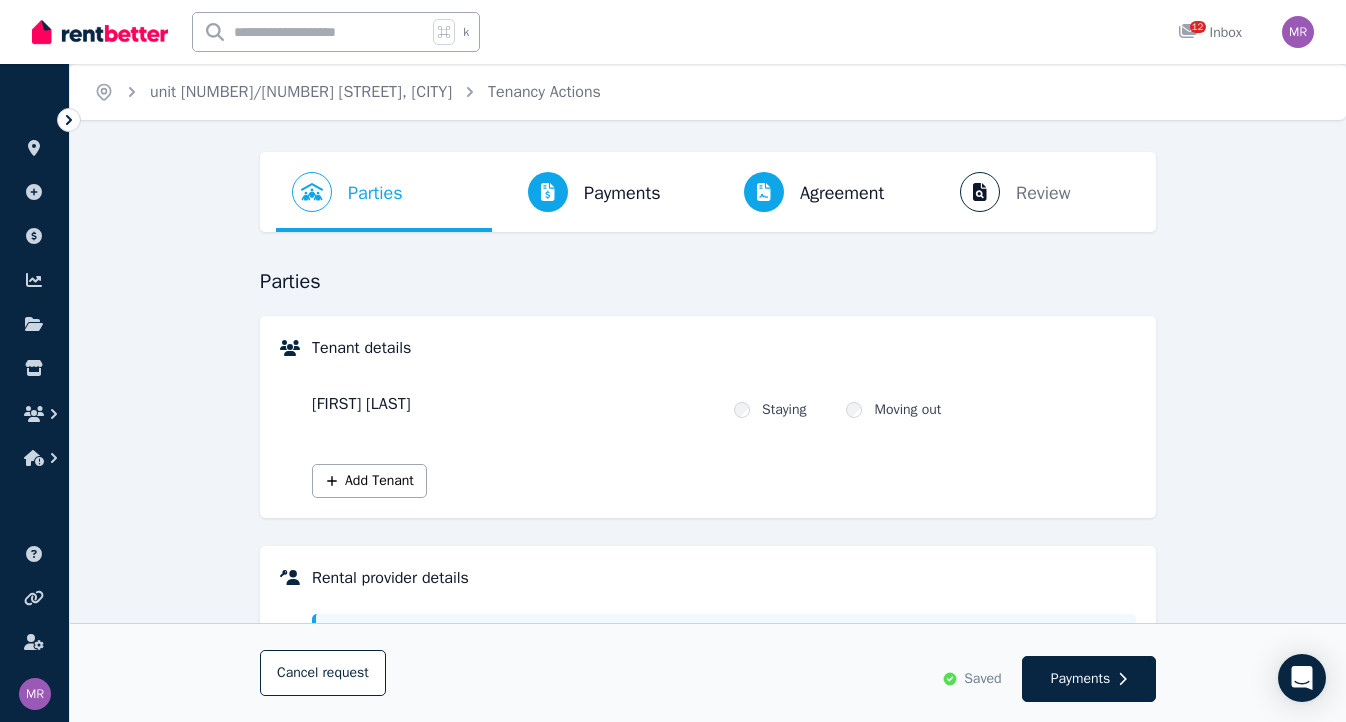 scroll, scrollTop: 154, scrollLeft: 0, axis: vertical 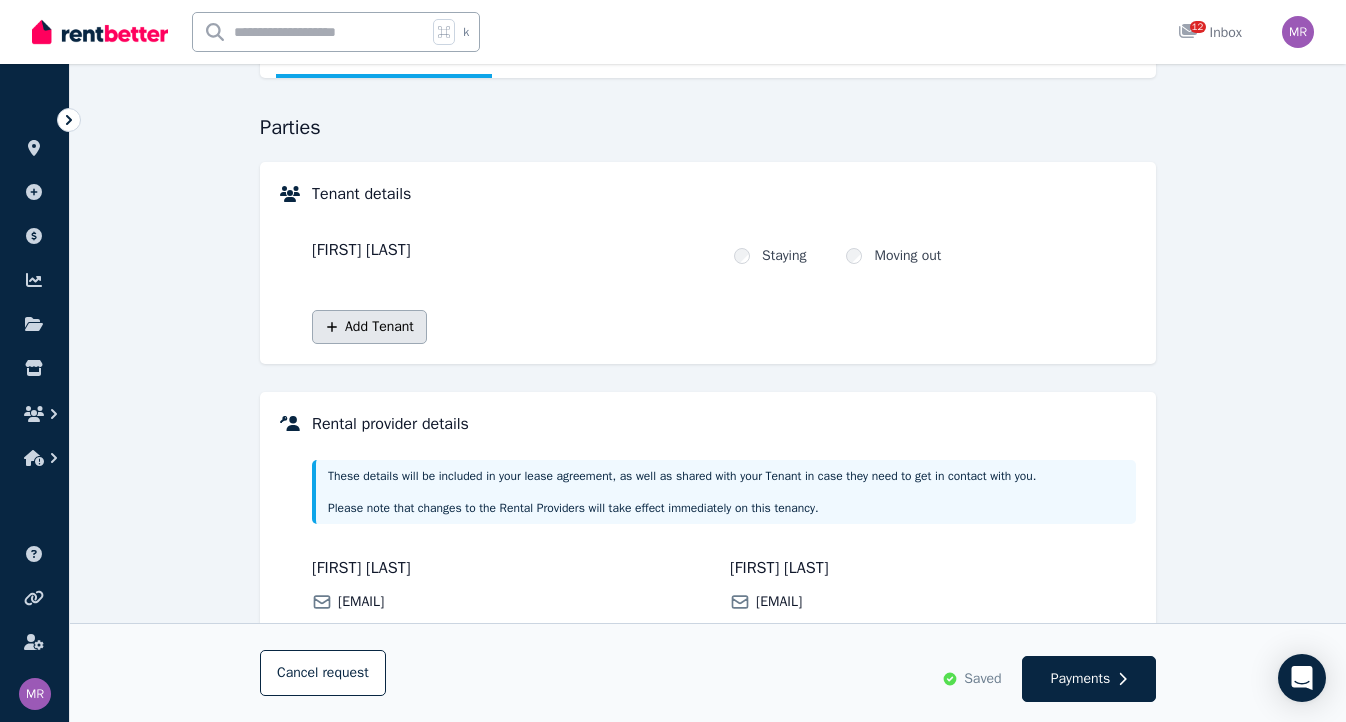click on "Add Tenant" at bounding box center [369, 327] 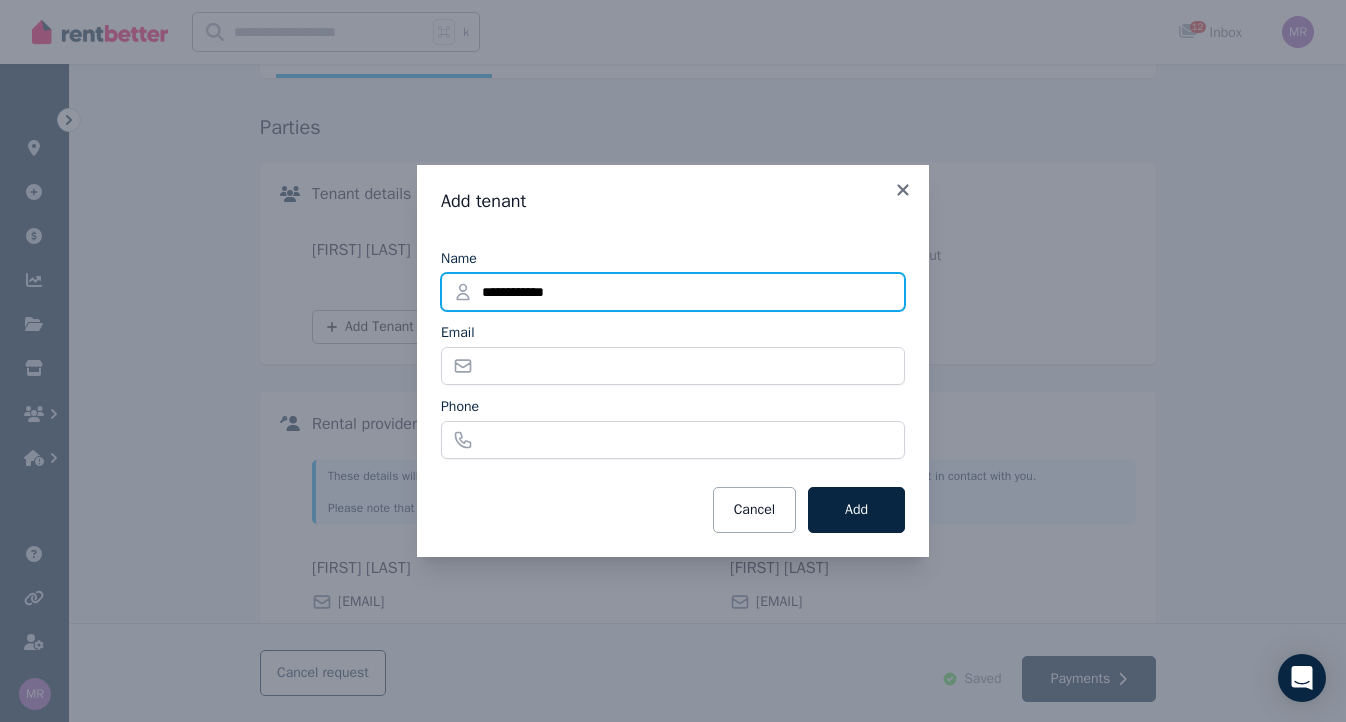click on "**********" at bounding box center [673, 292] 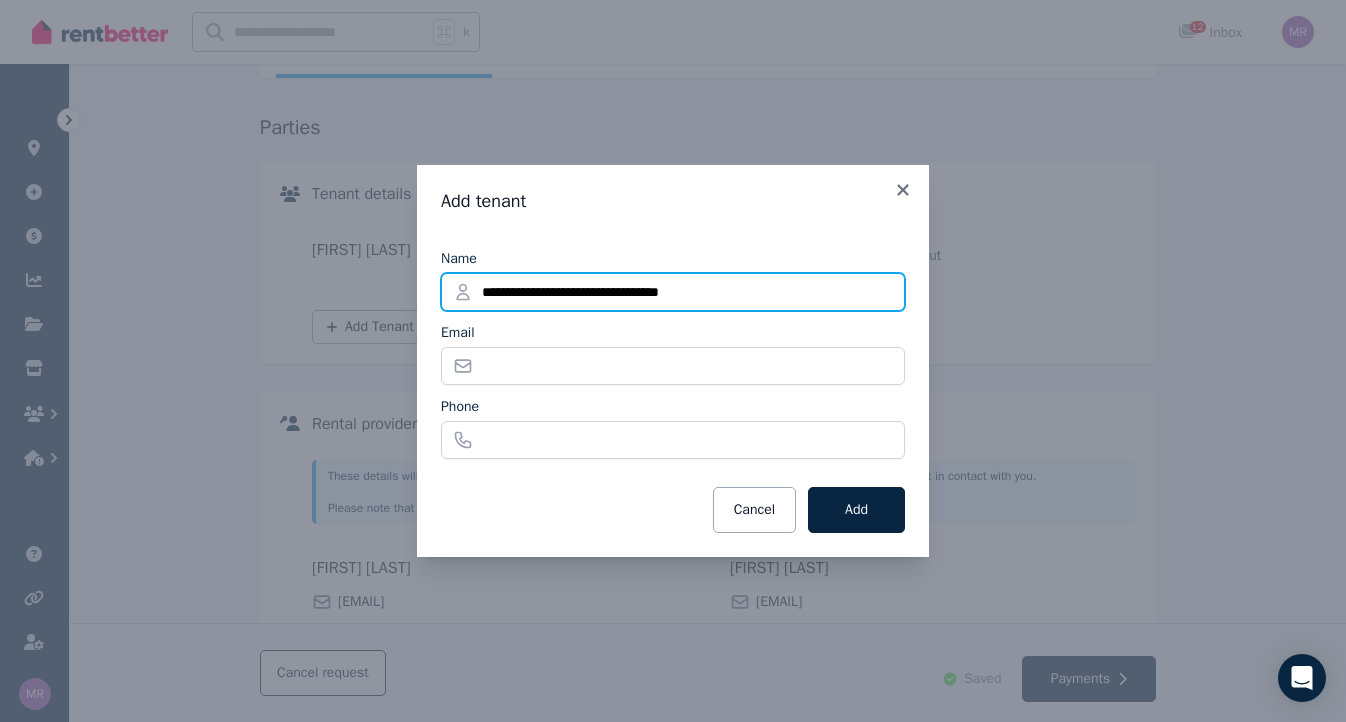 type on "**********" 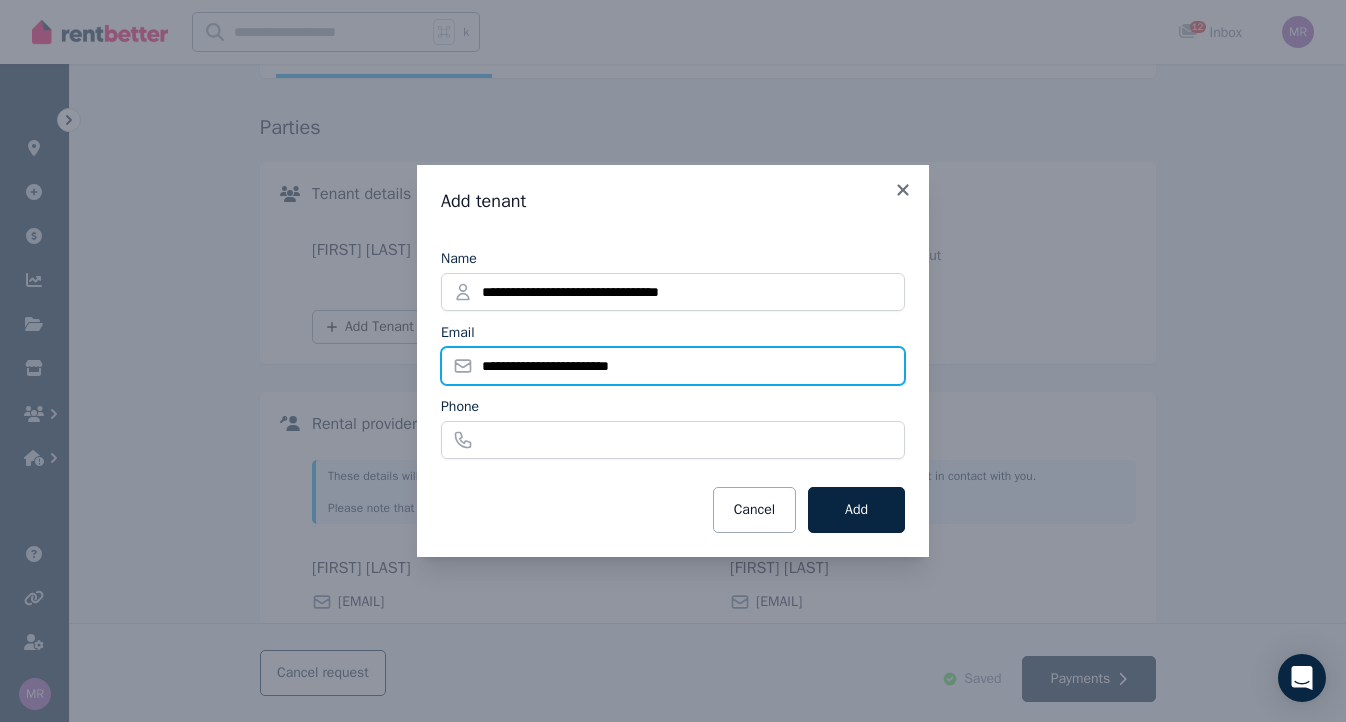 type on "**********" 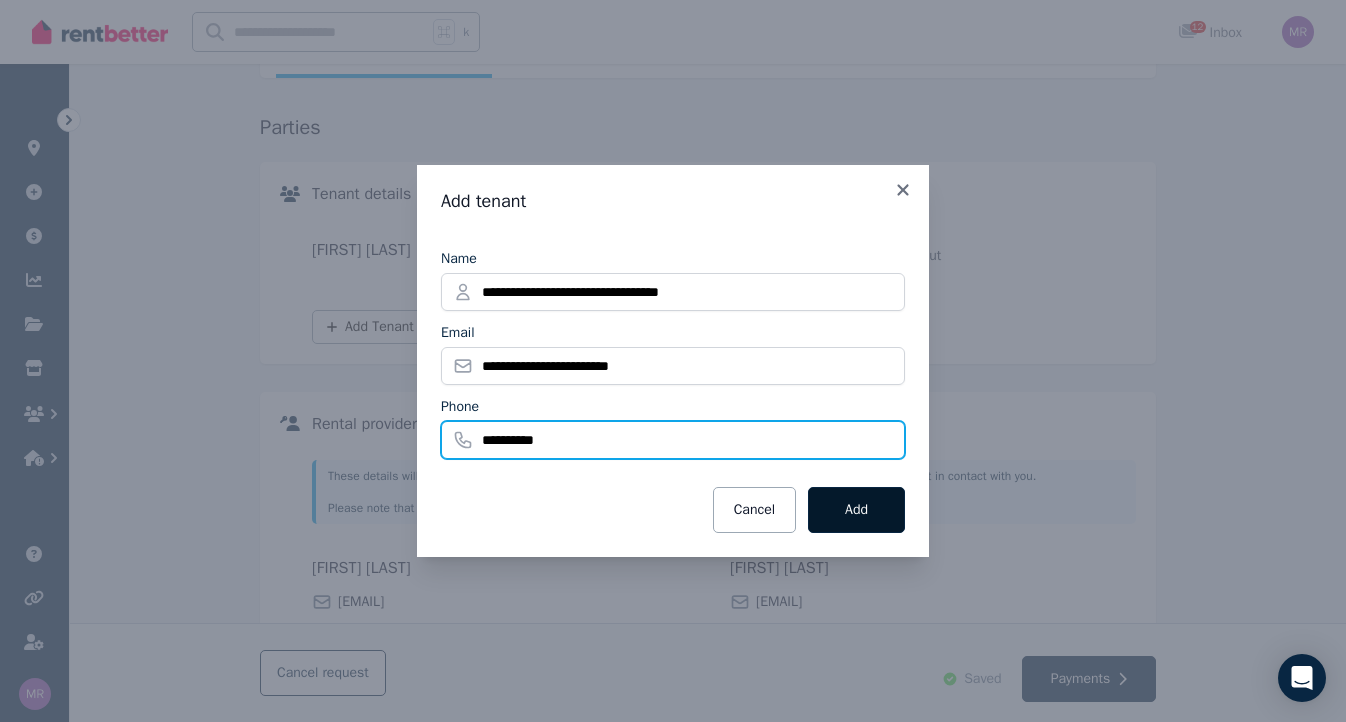 type on "**********" 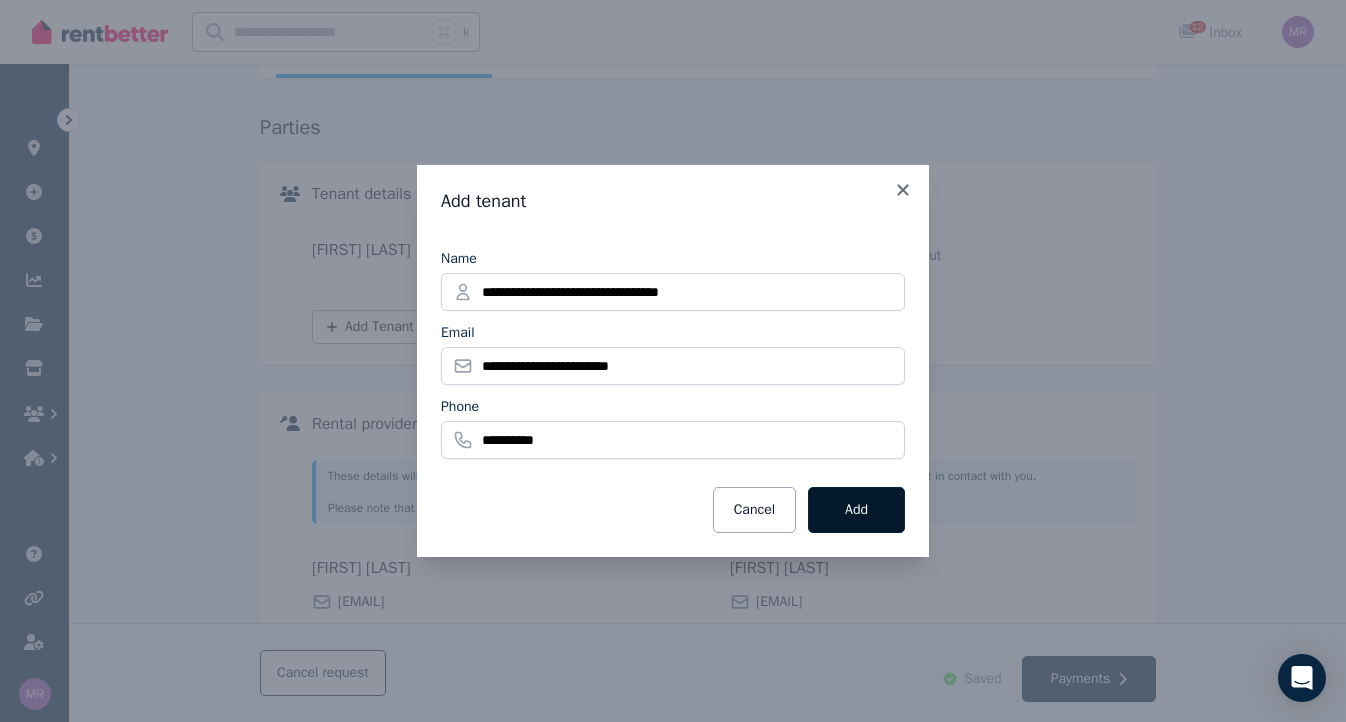 click on "Add" at bounding box center [856, 510] 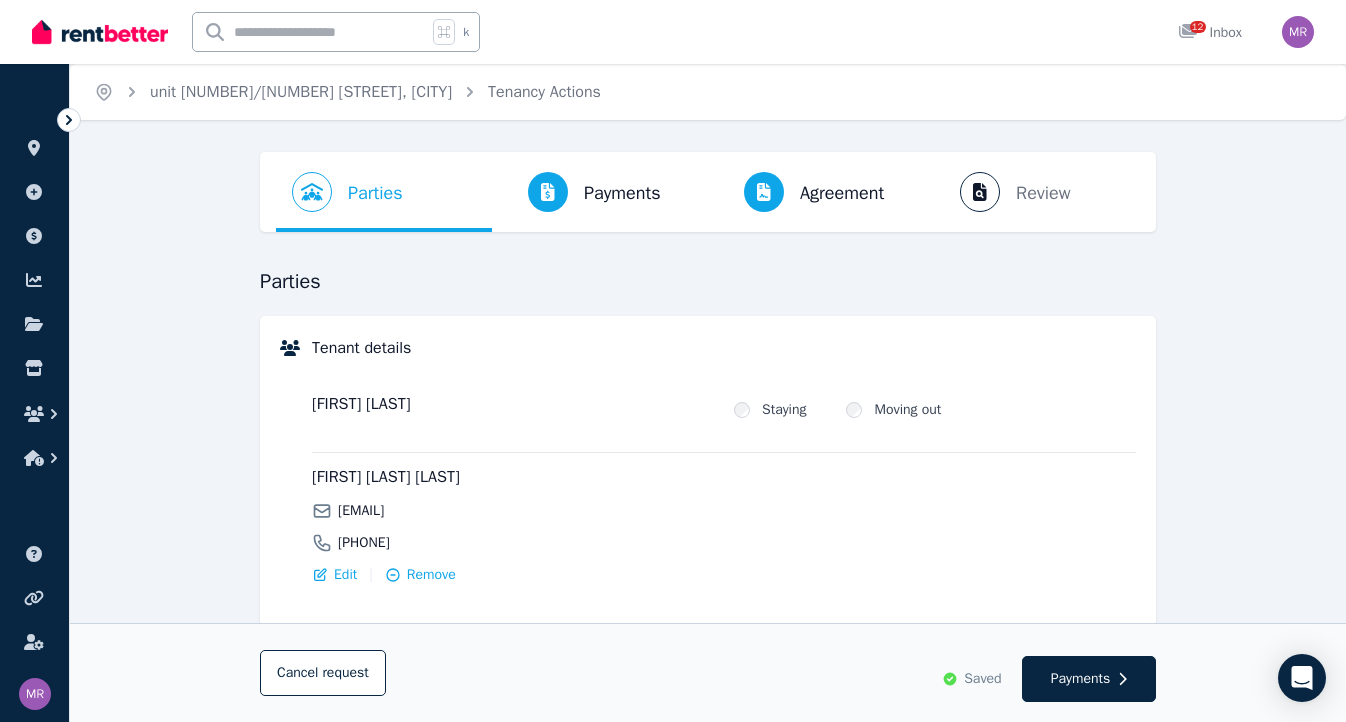 scroll, scrollTop: 0, scrollLeft: 0, axis: both 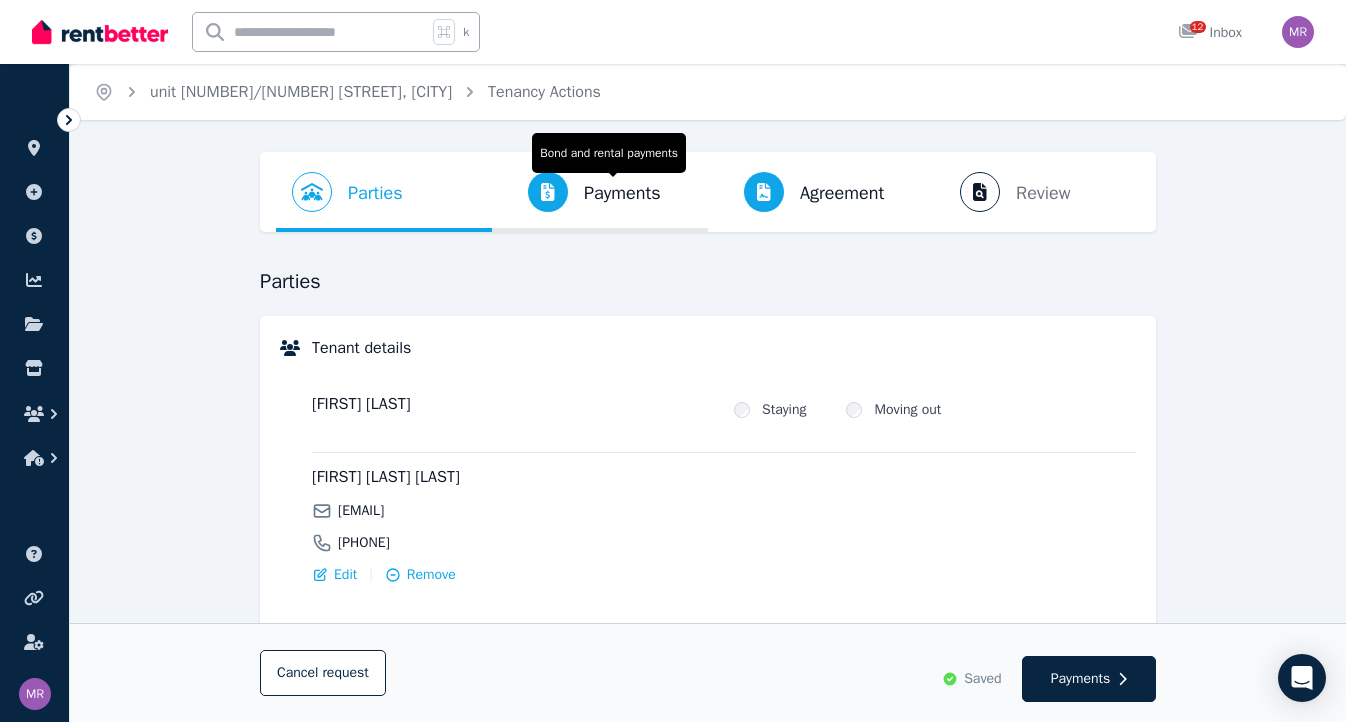 click on "Payments" at bounding box center (622, 193) 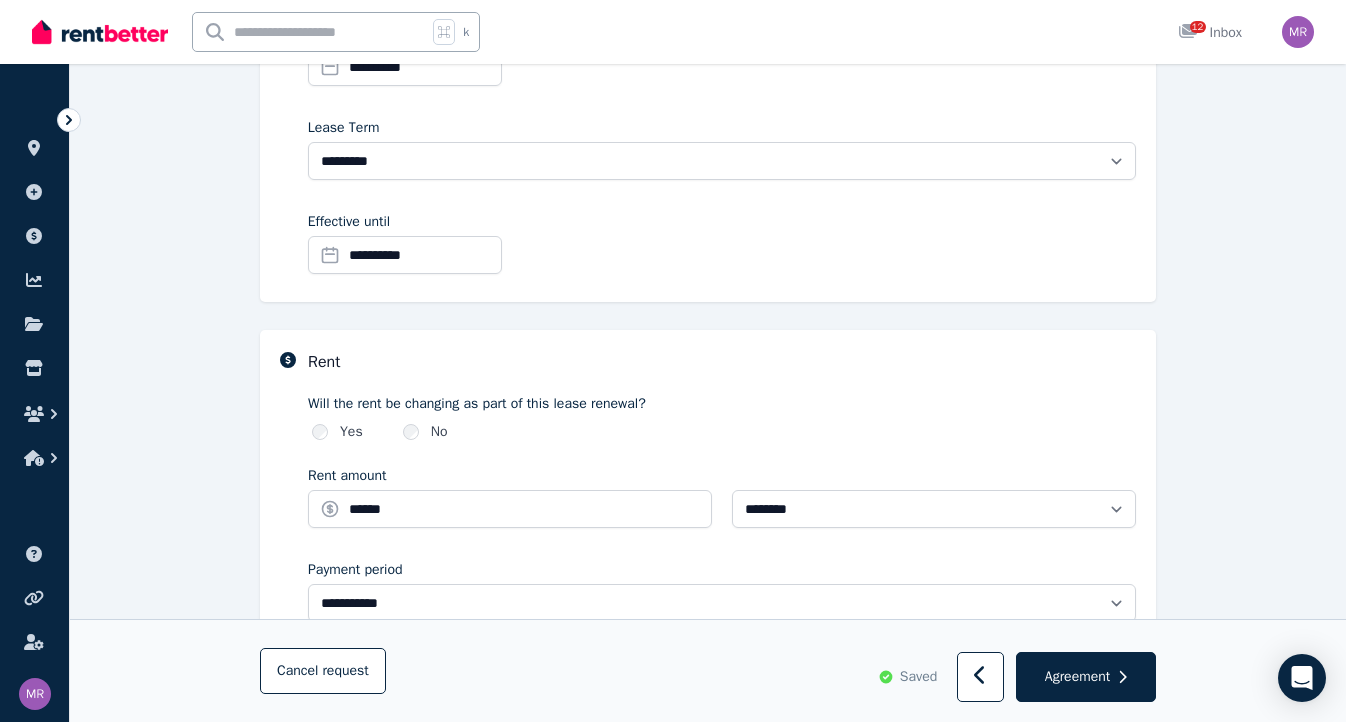 scroll, scrollTop: 433, scrollLeft: 0, axis: vertical 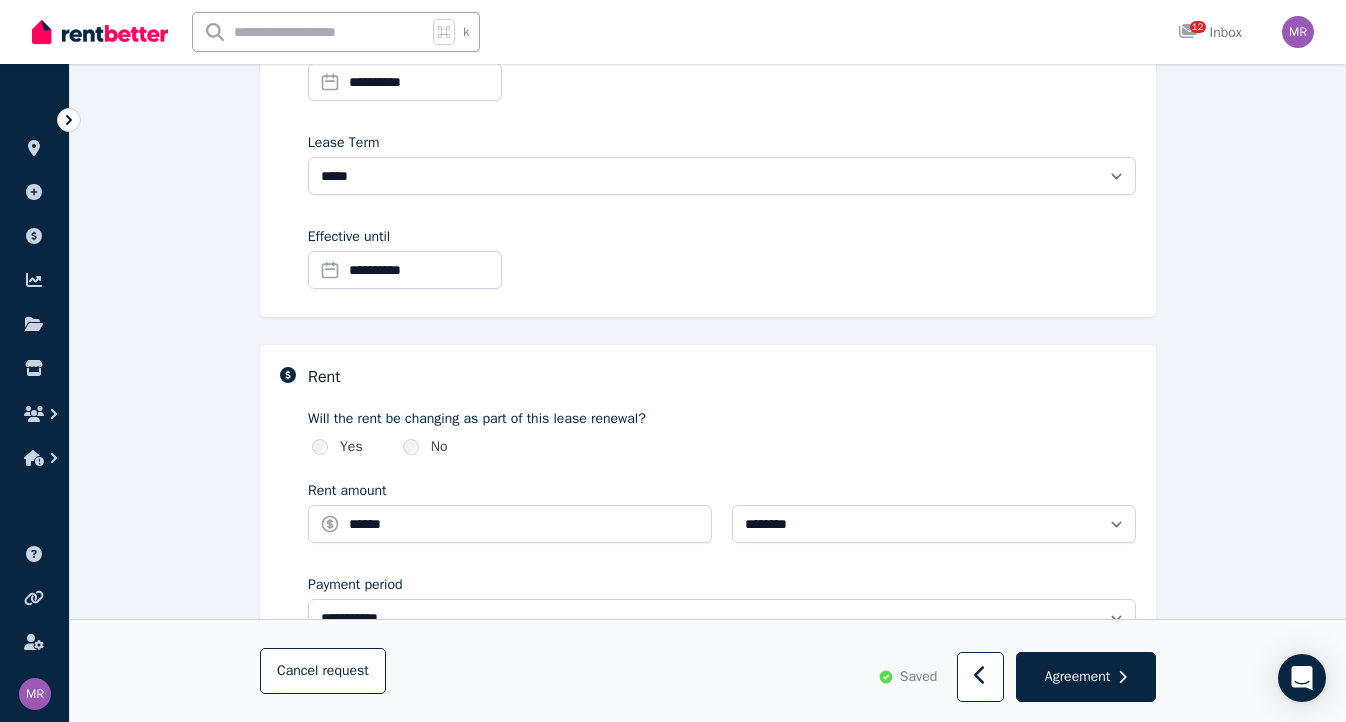 click on "**********" at bounding box center (405, 270) 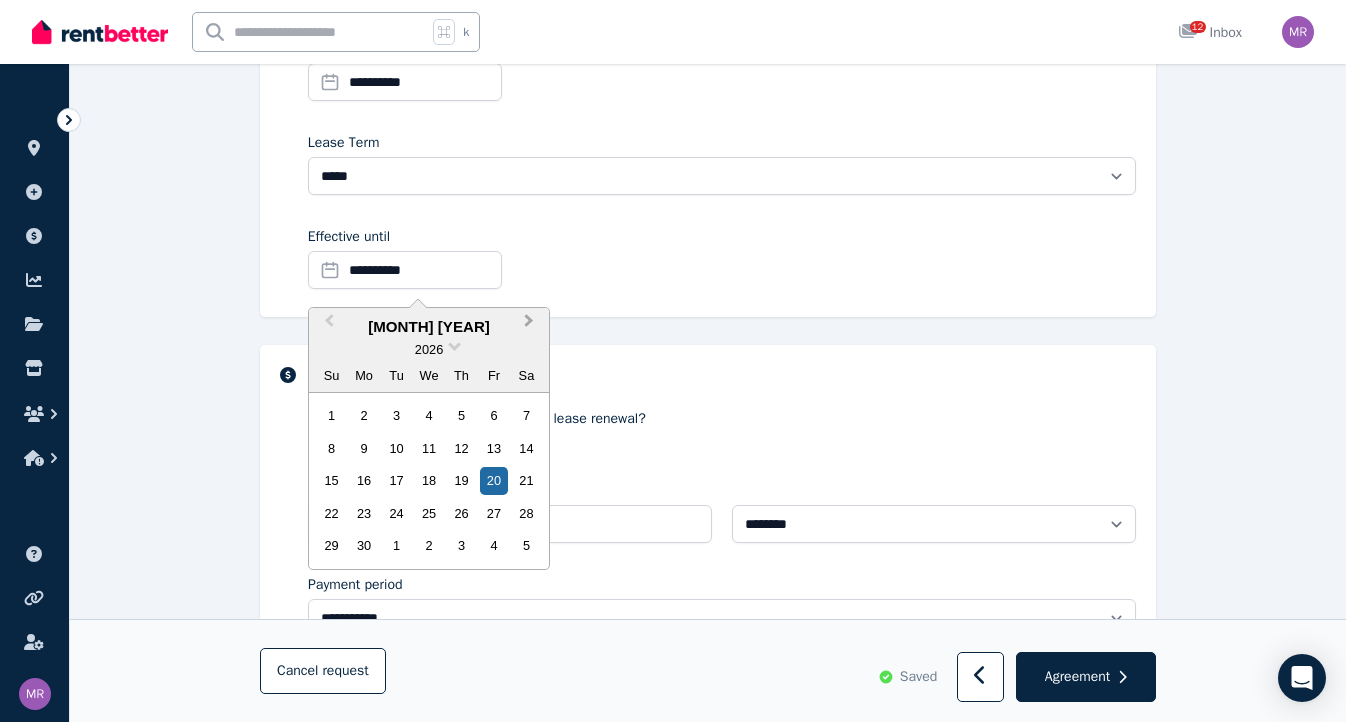 click on "Next Month" at bounding box center (529, 325) 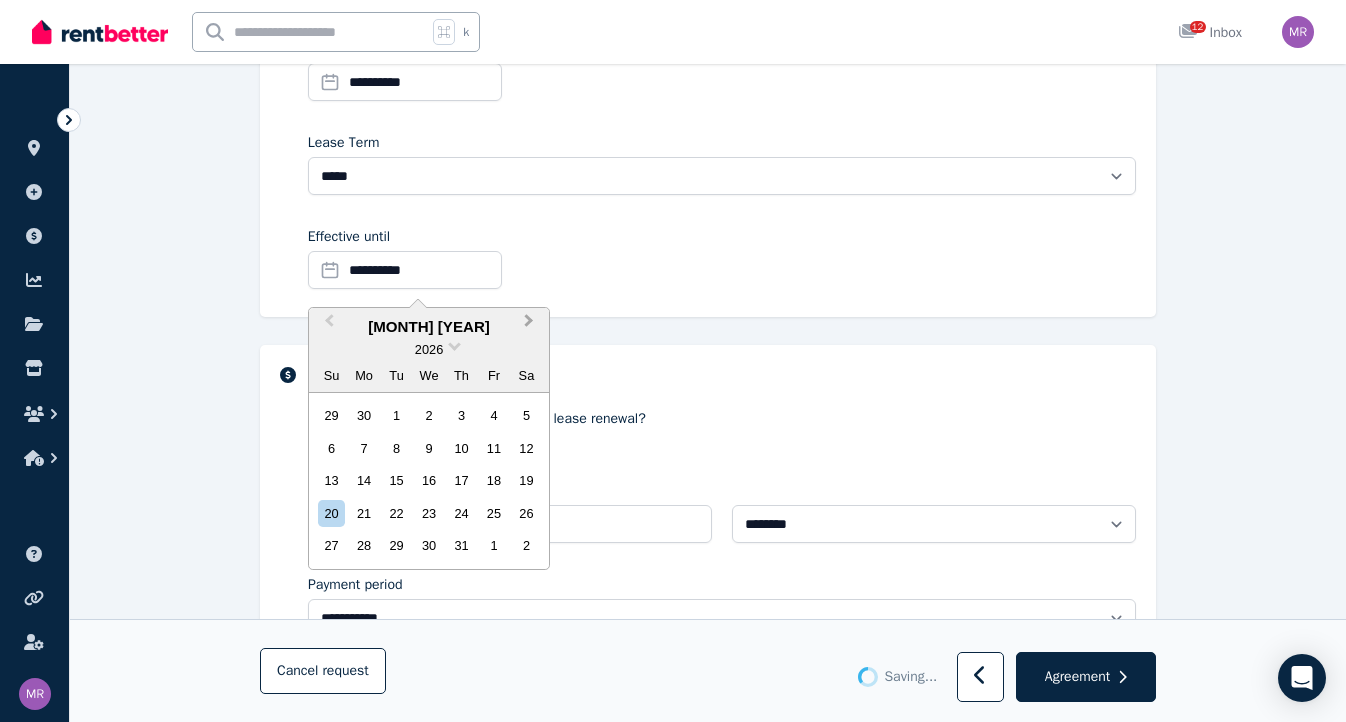select on "**********" 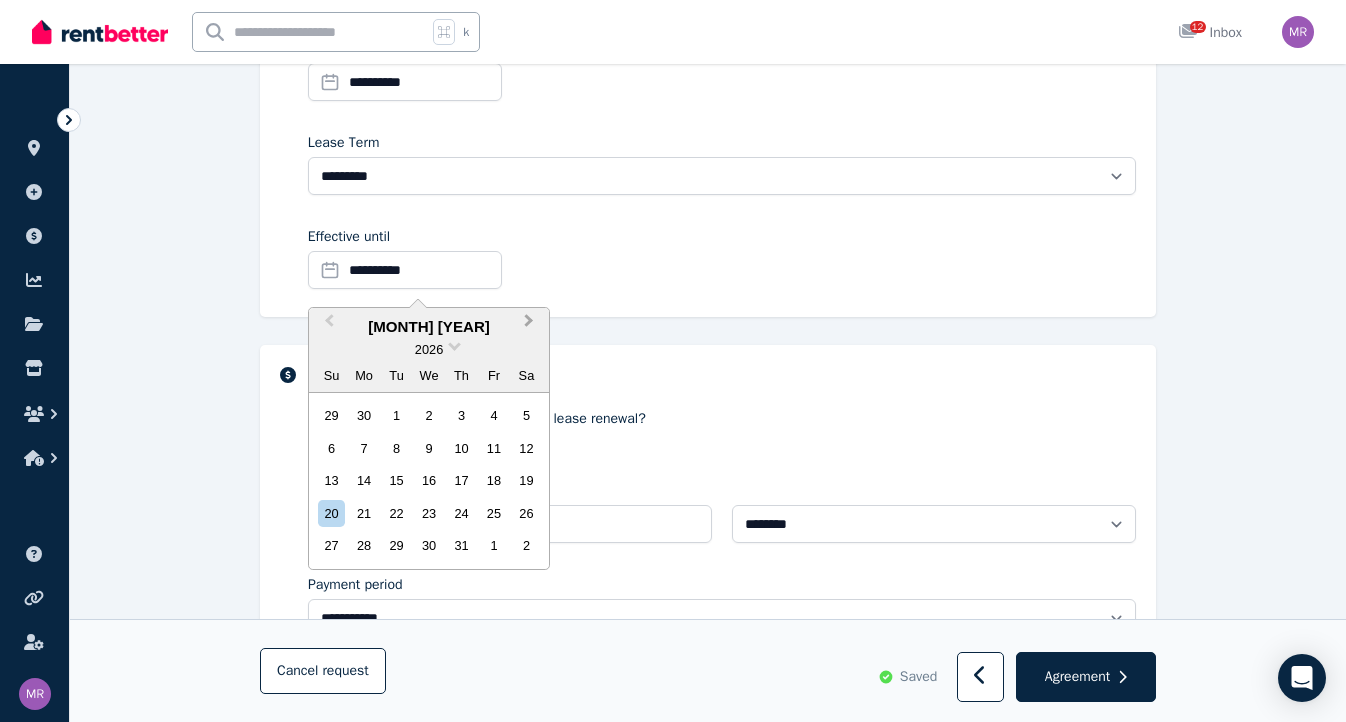 click on "Next Month" at bounding box center [529, 325] 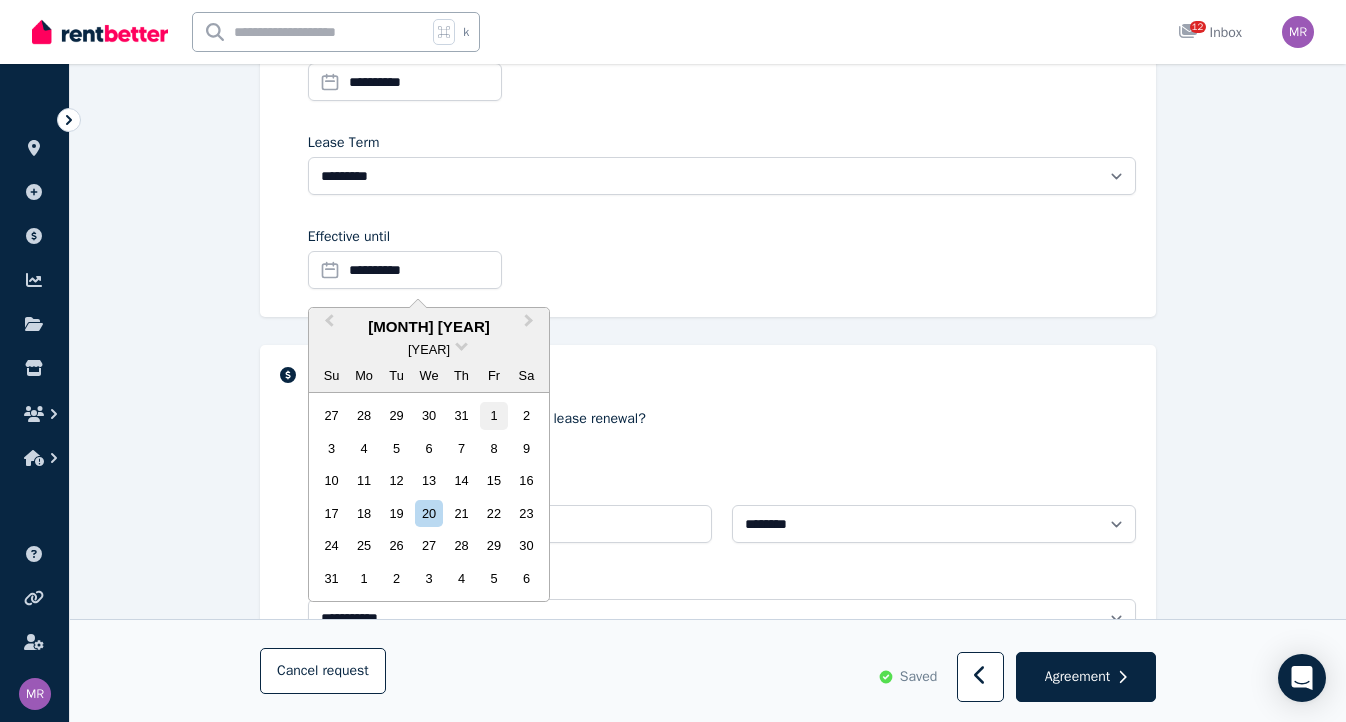 click on "1" at bounding box center (493, 415) 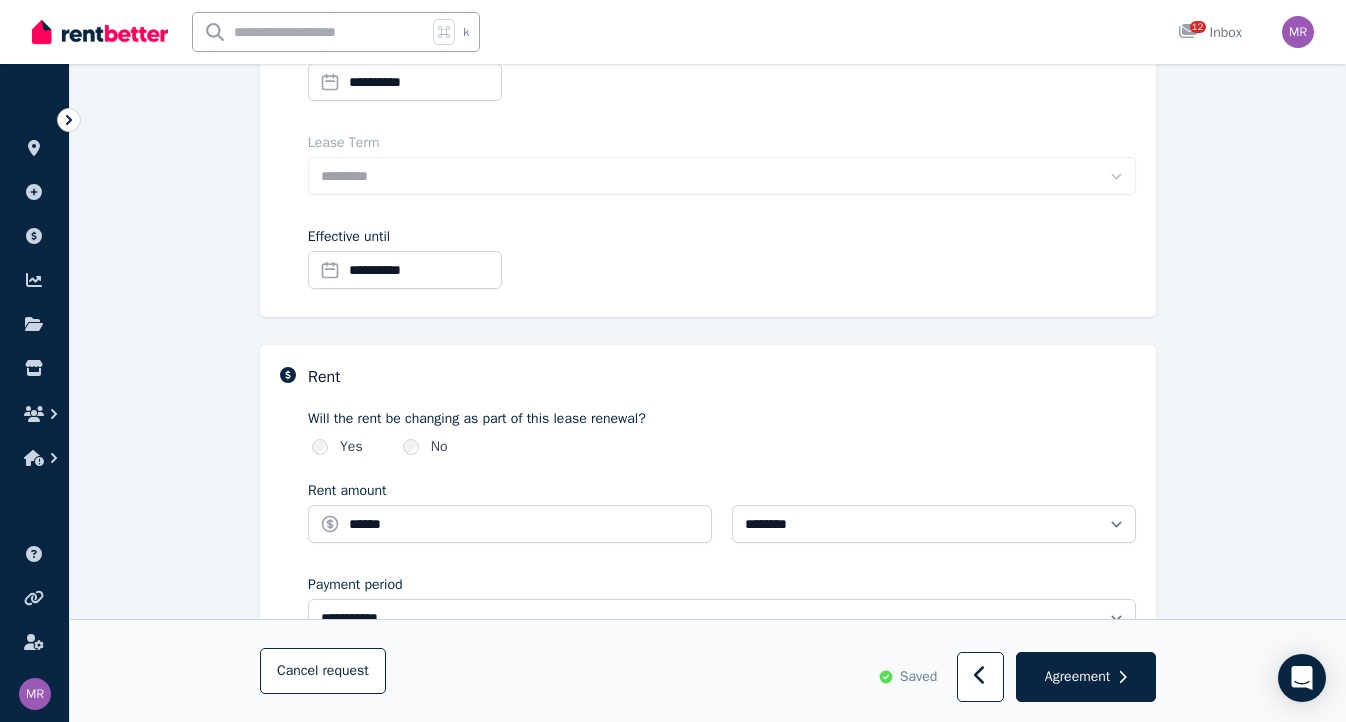 click on "**********" at bounding box center [708, 505] 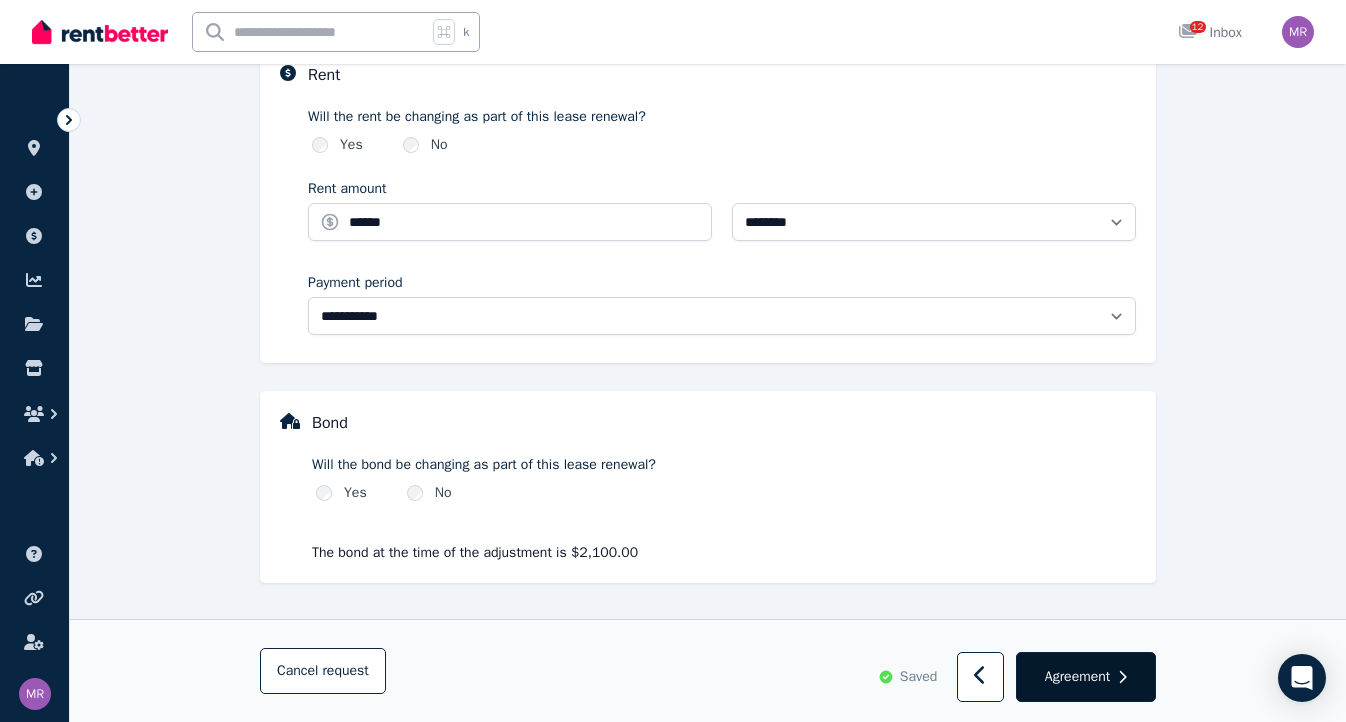scroll, scrollTop: 734, scrollLeft: 0, axis: vertical 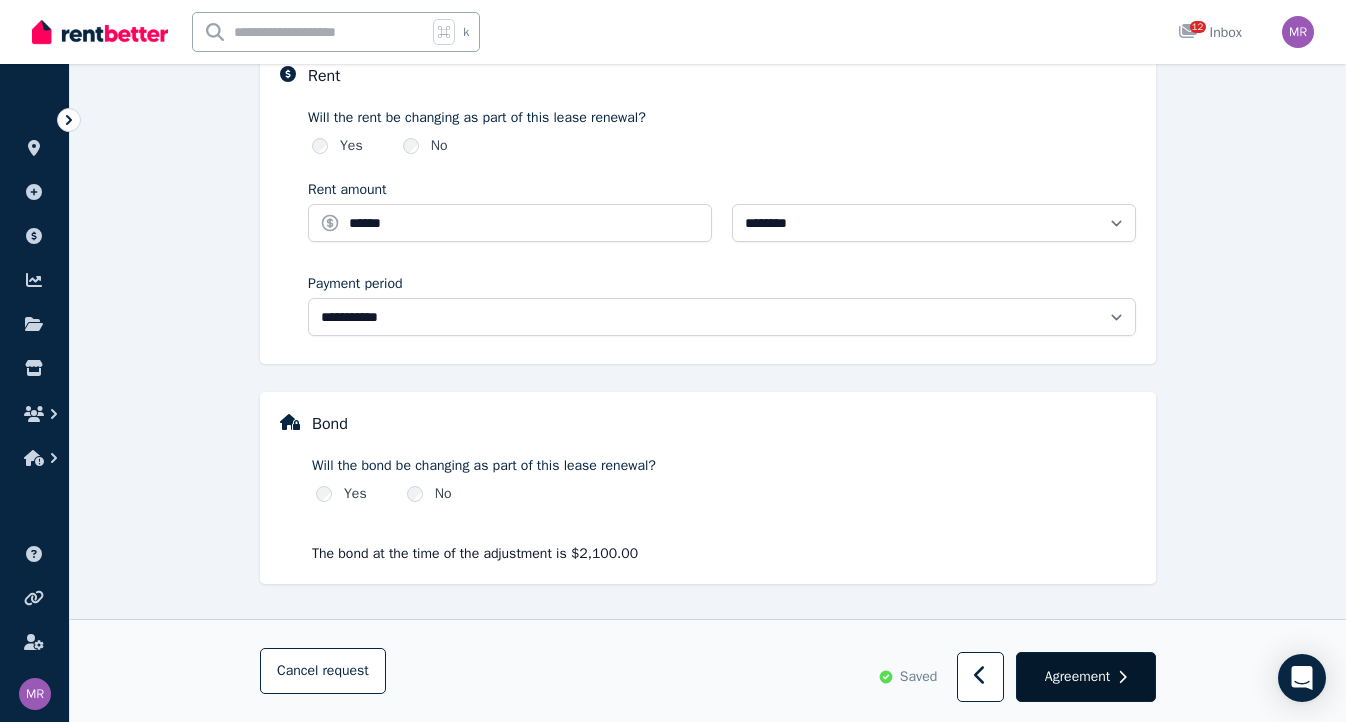 click on "Agreement" at bounding box center (1077, 677) 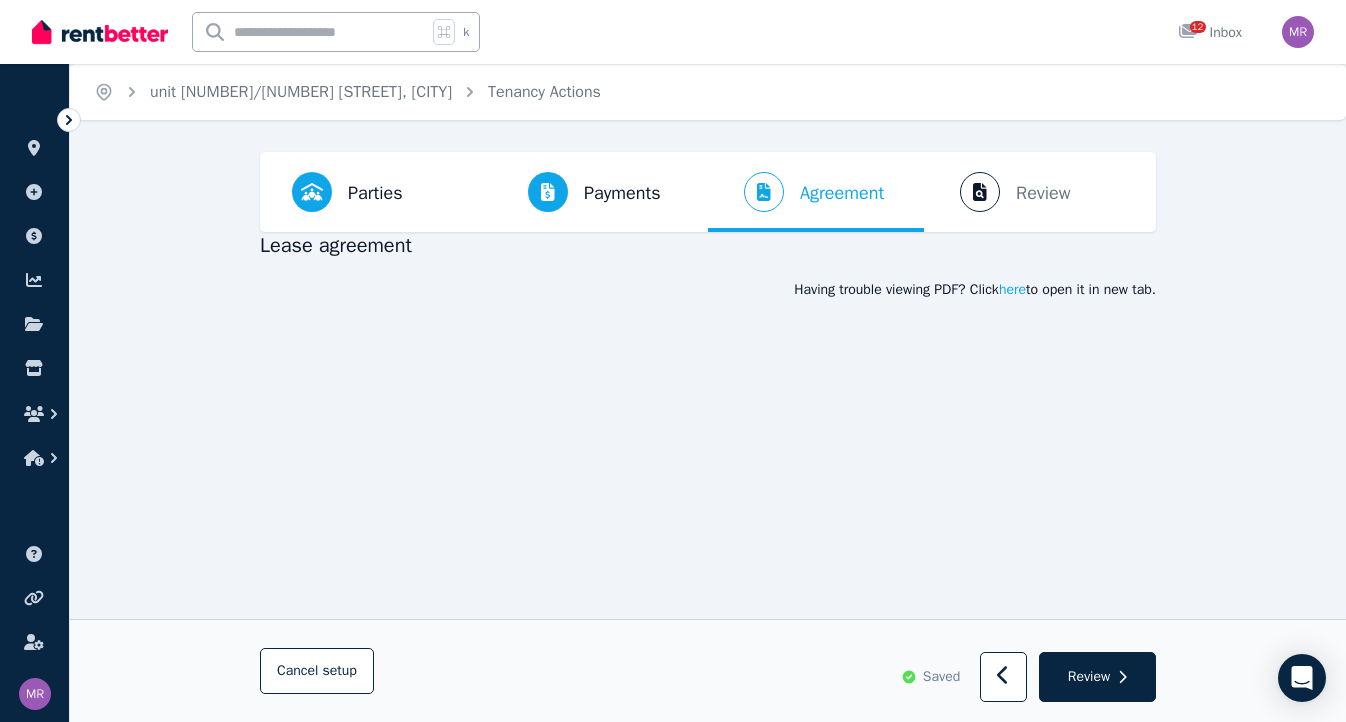 scroll, scrollTop: 0, scrollLeft: 0, axis: both 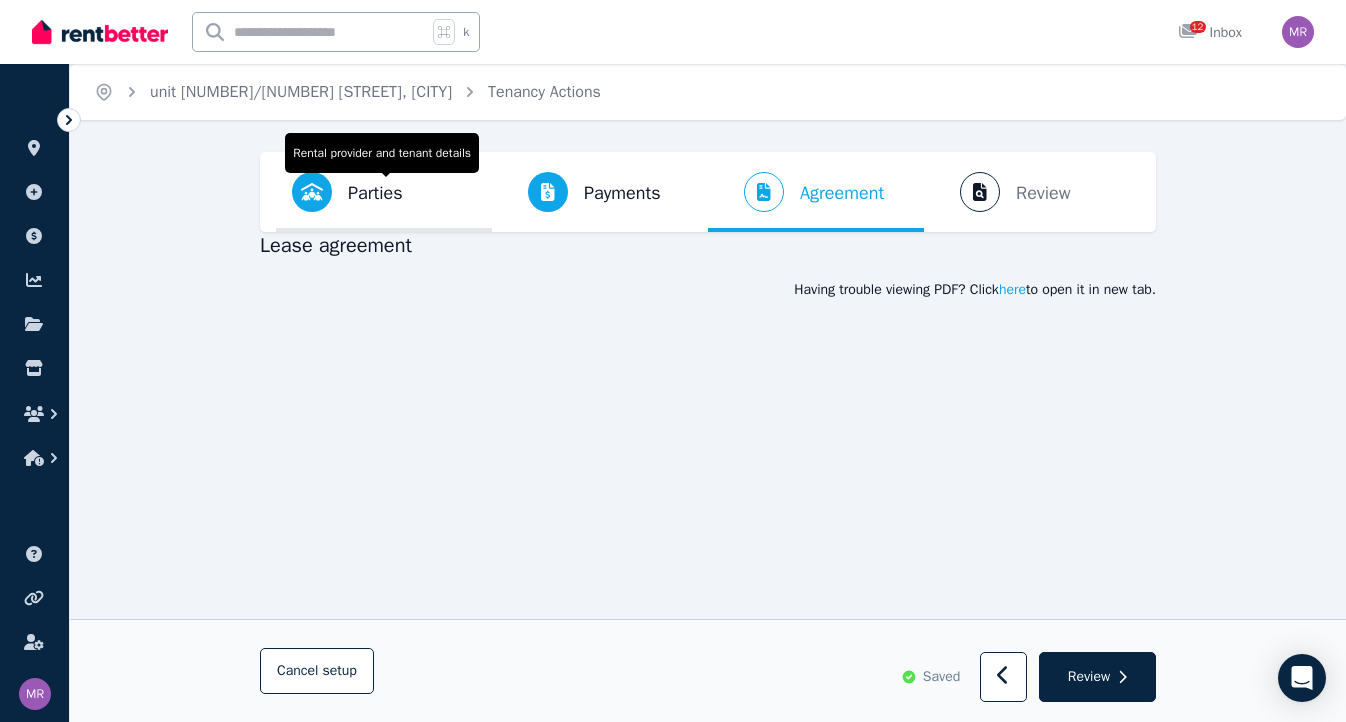 click on "Parties" at bounding box center (375, 193) 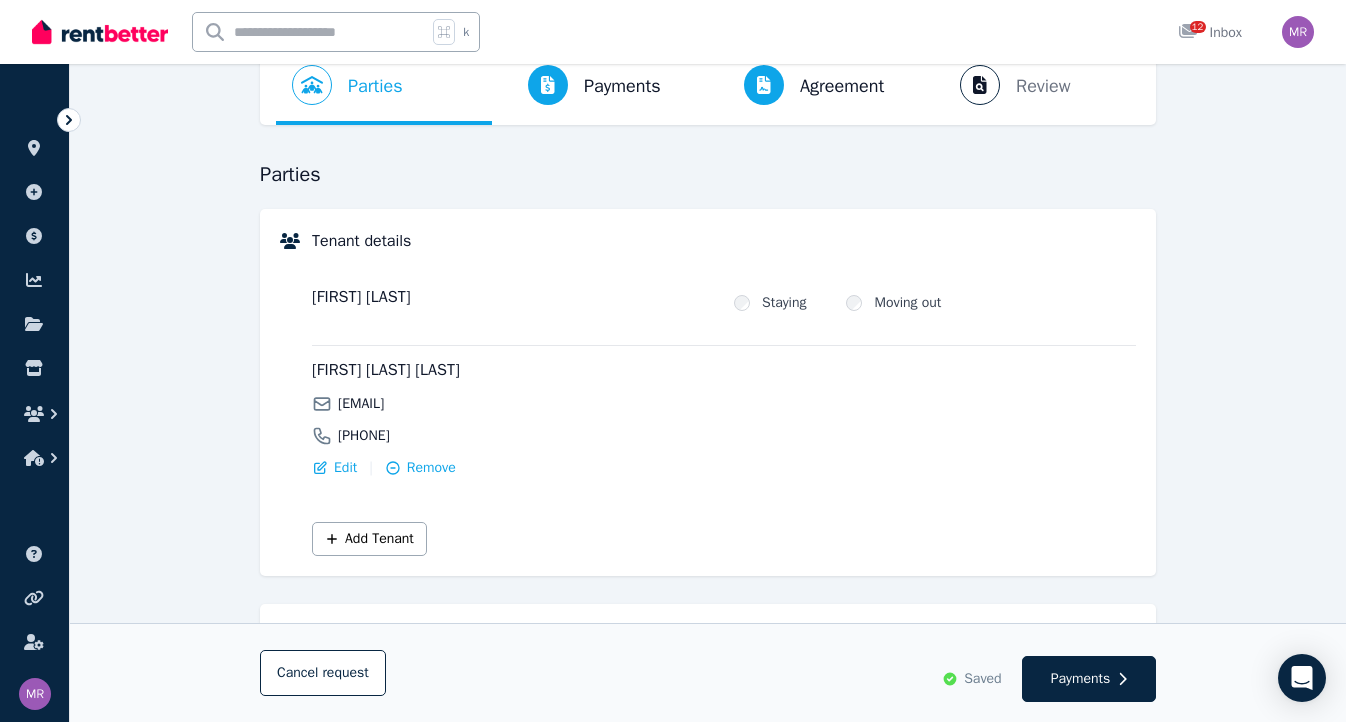 scroll, scrollTop: 308, scrollLeft: 0, axis: vertical 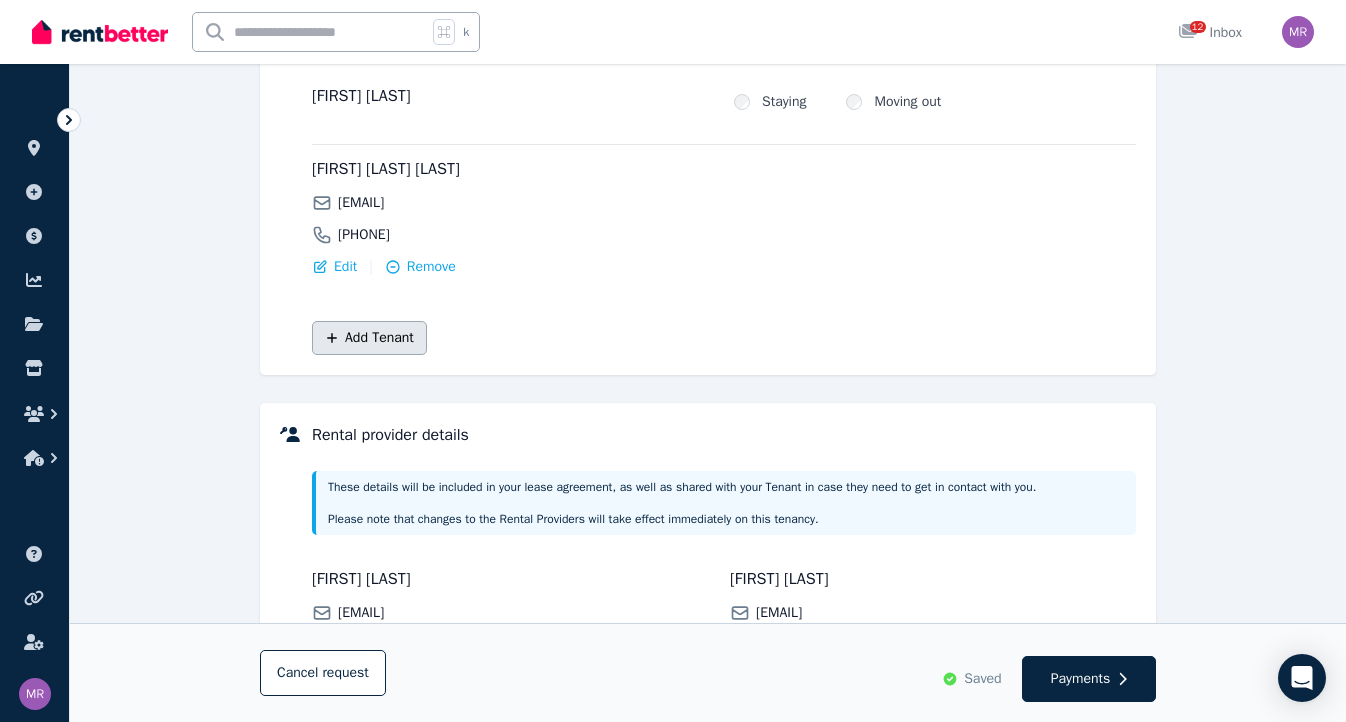 click on "Add Tenant" at bounding box center [369, 338] 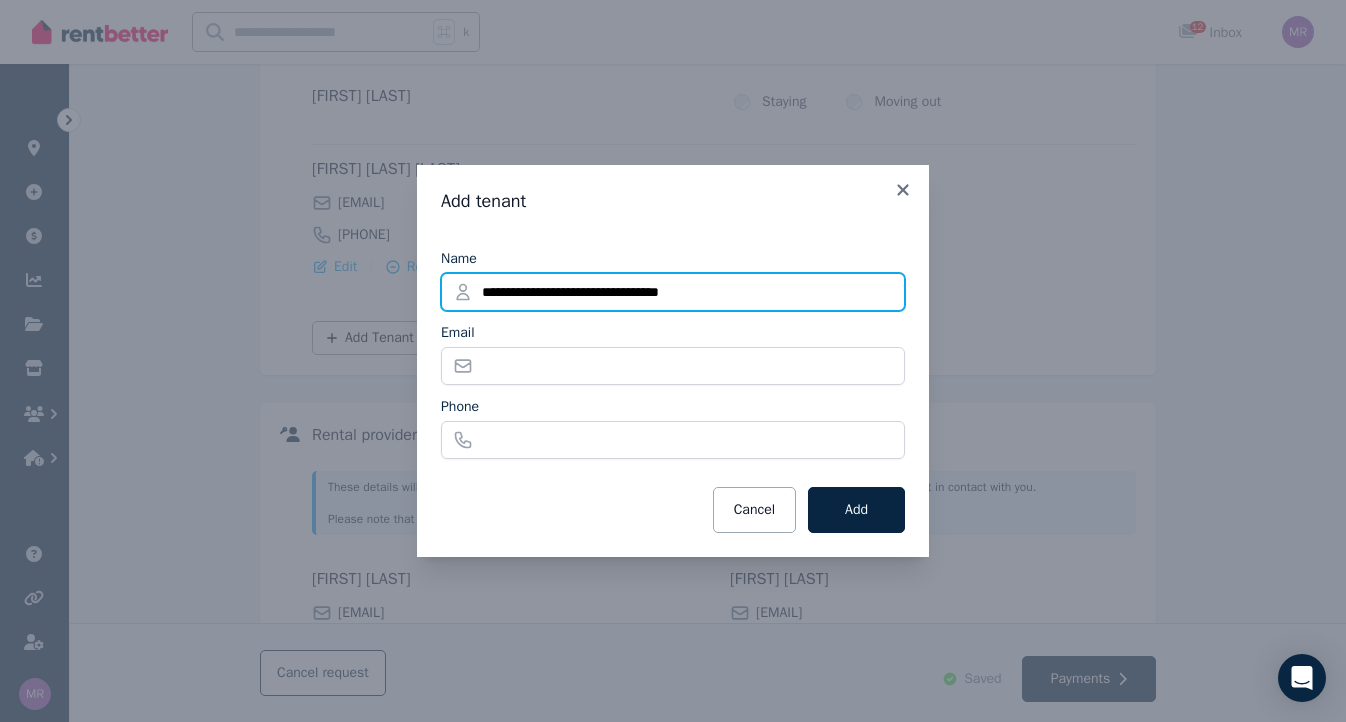 type on "**********" 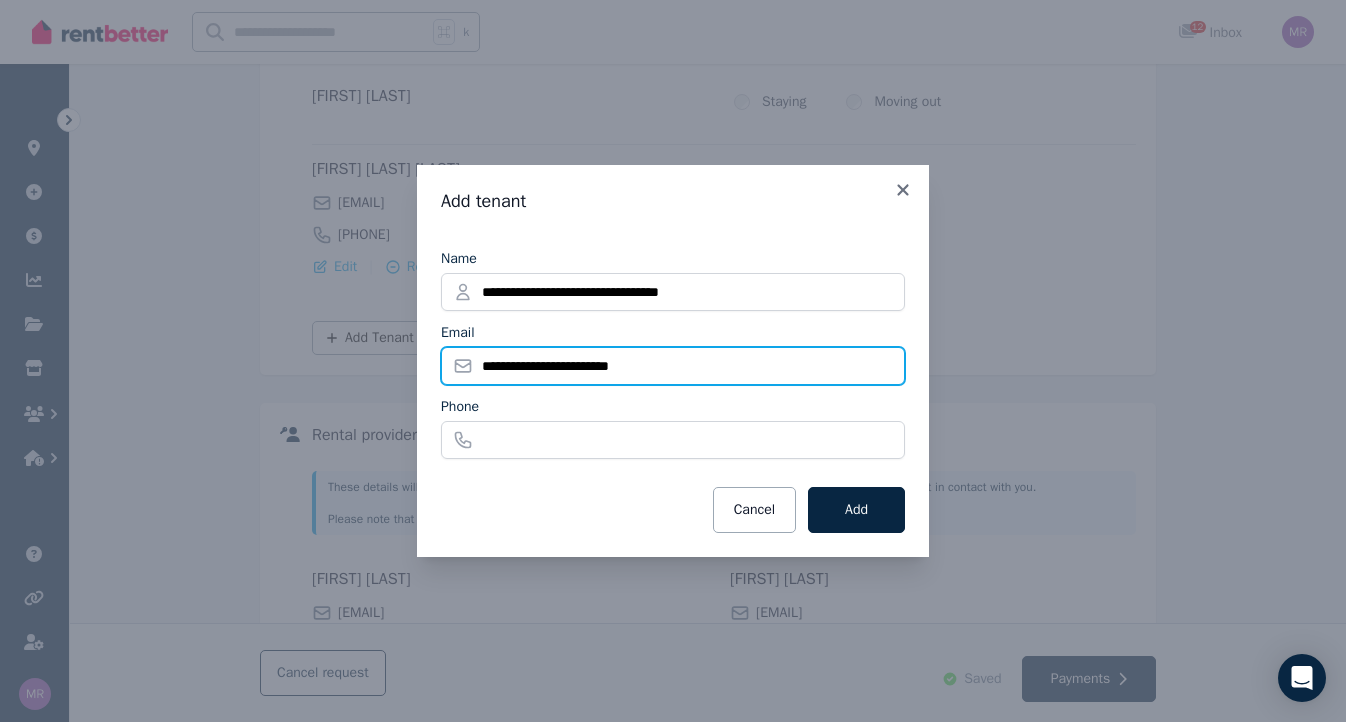 type on "**********" 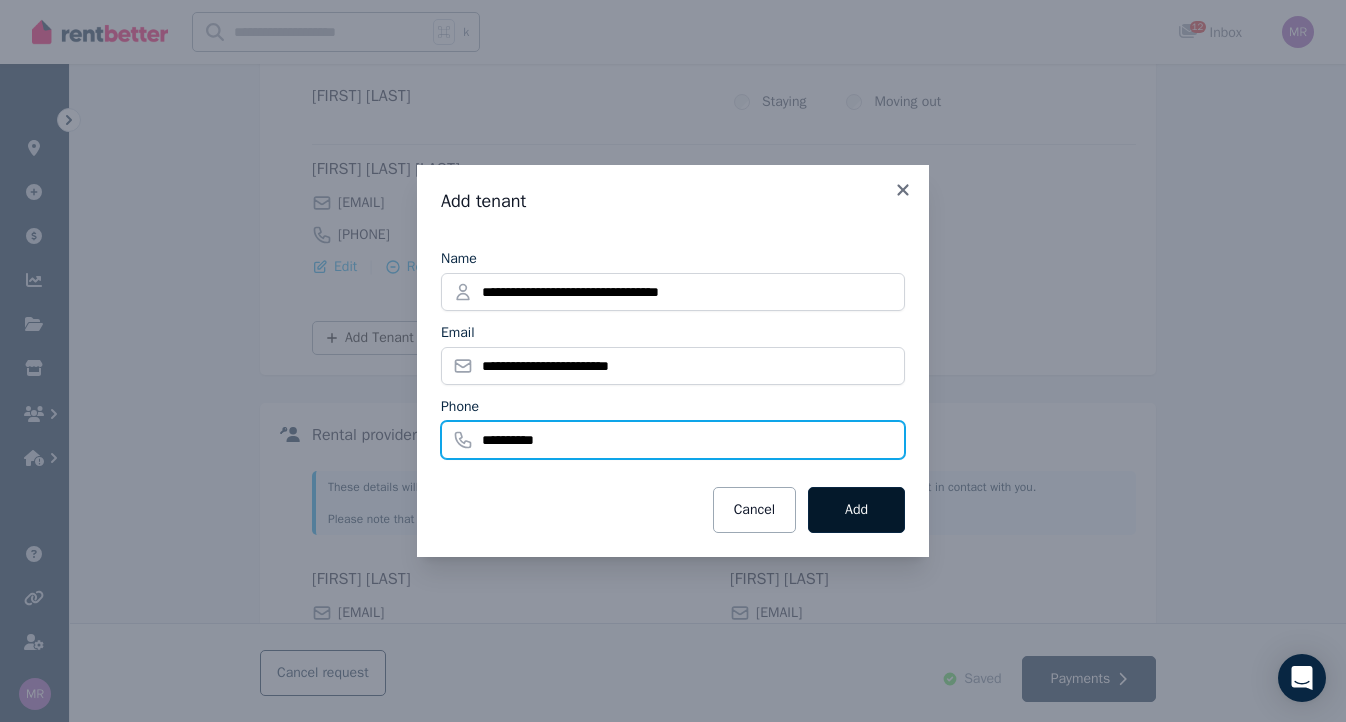 type on "**********" 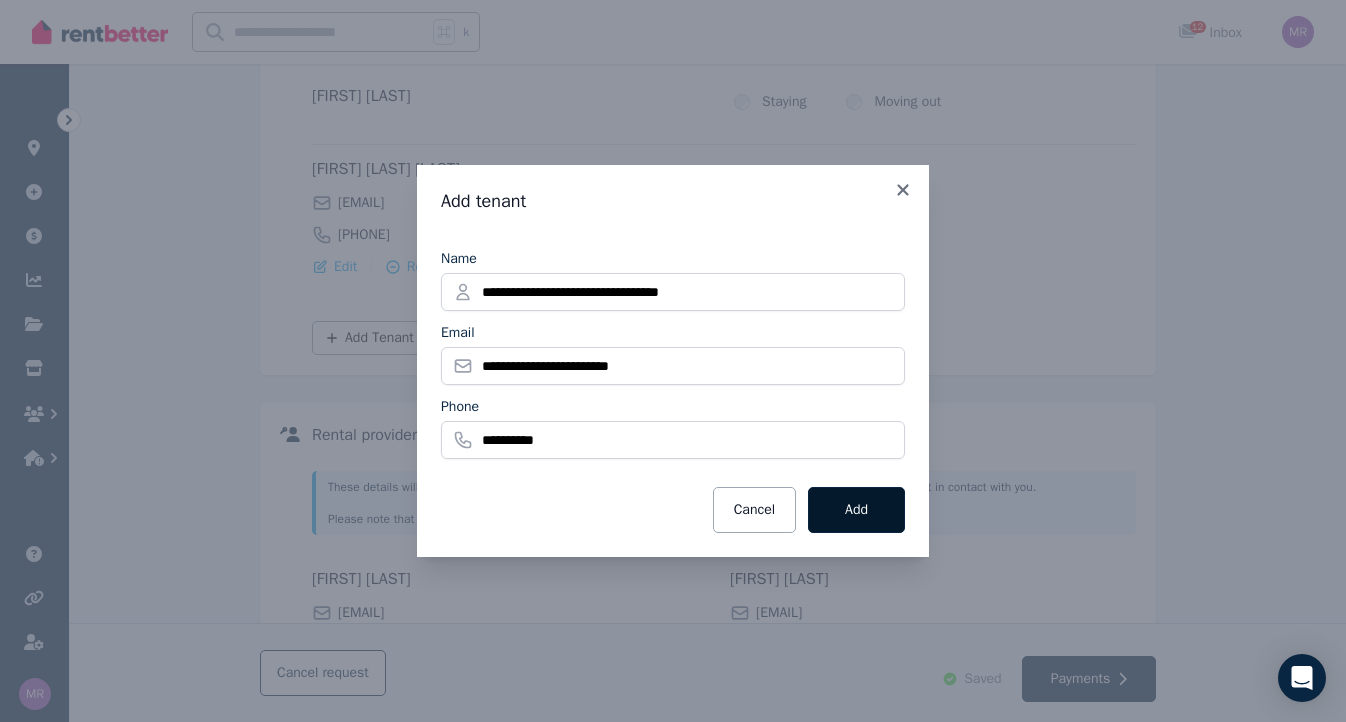 click on "Add" at bounding box center [856, 510] 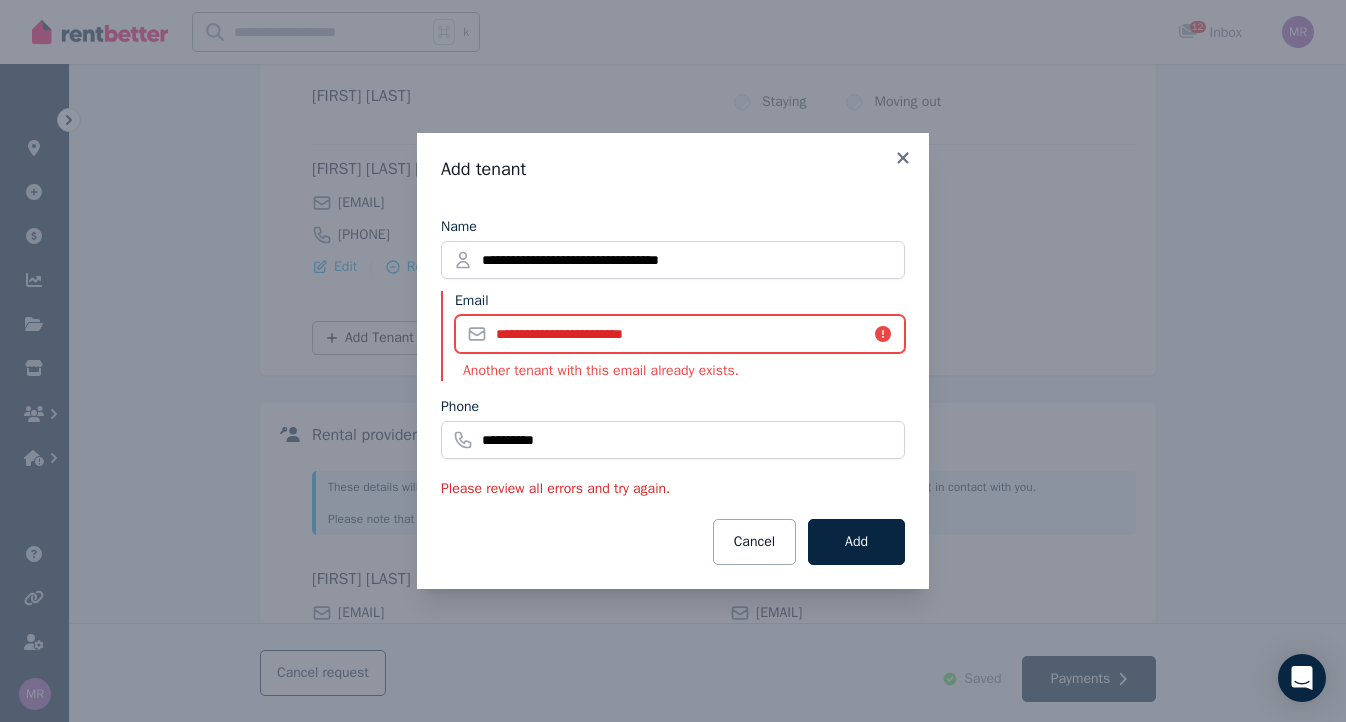 drag, startPoint x: 783, startPoint y: 346, endPoint x: 853, endPoint y: 248, distance: 120.432556 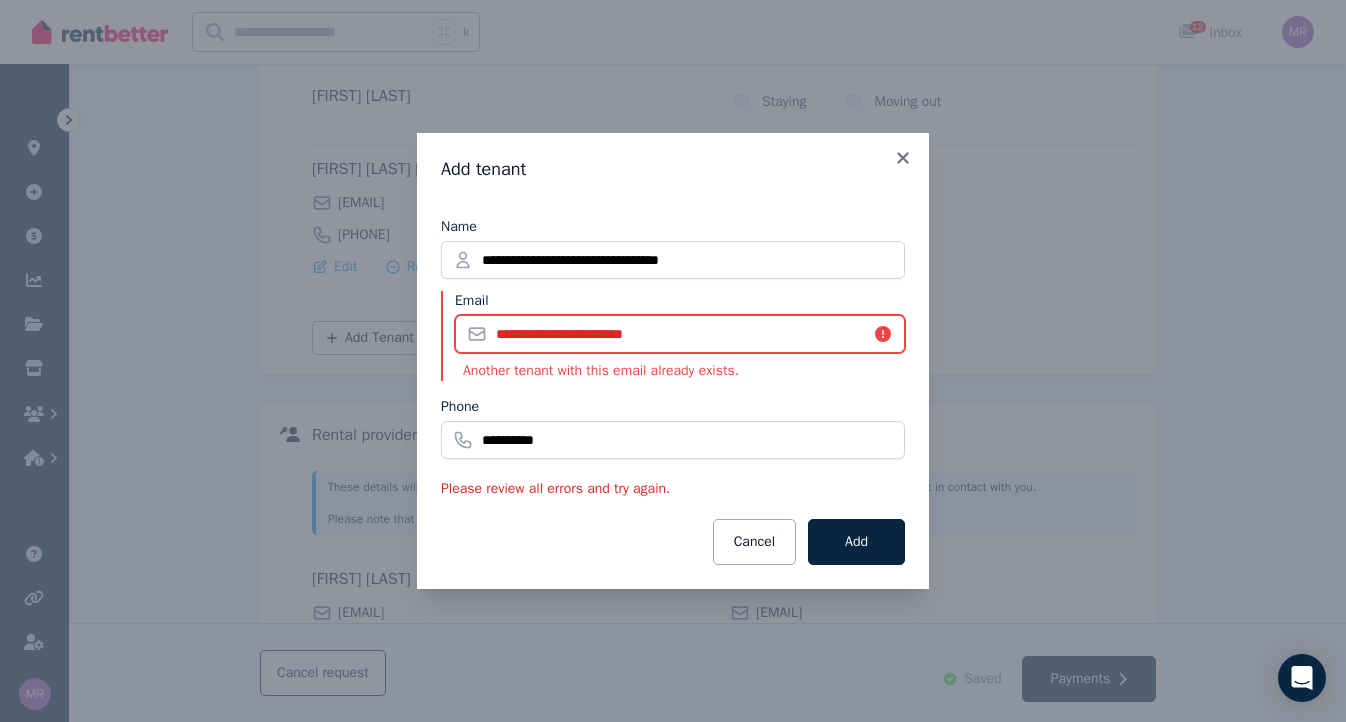 click on "**********" at bounding box center [680, 334] 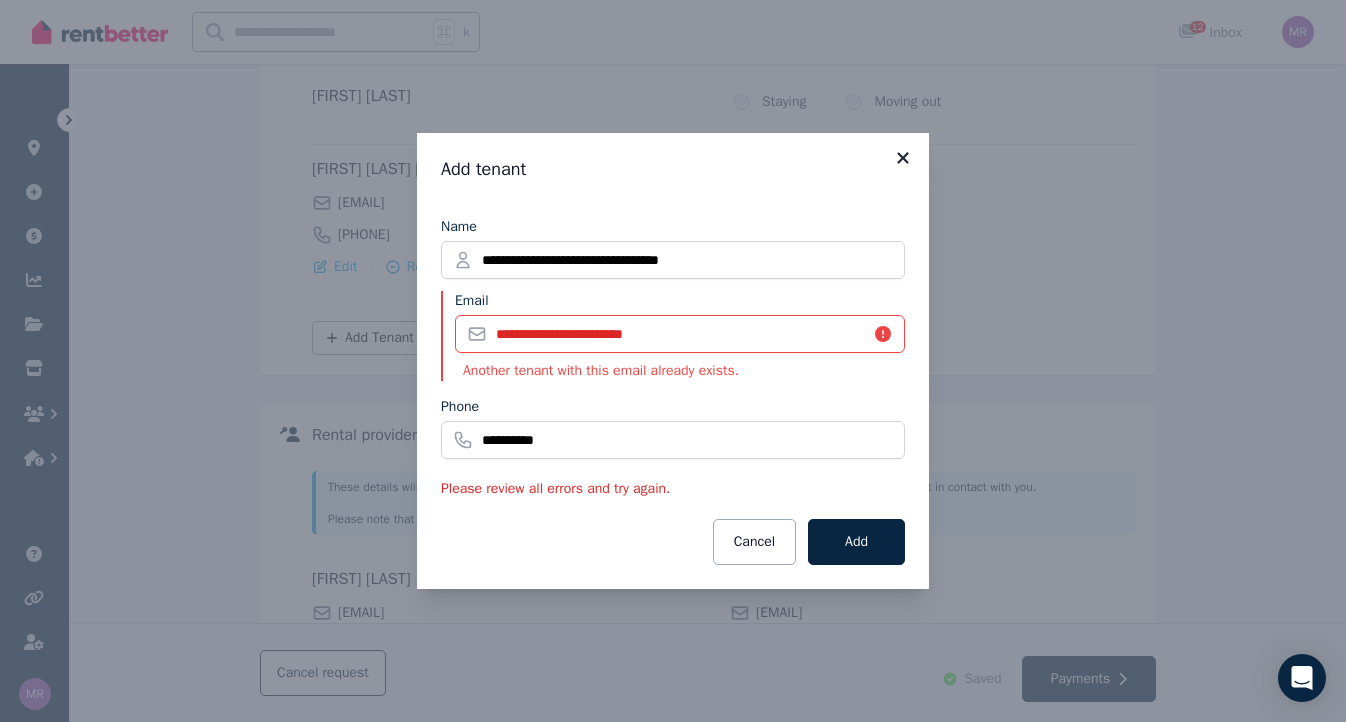 click 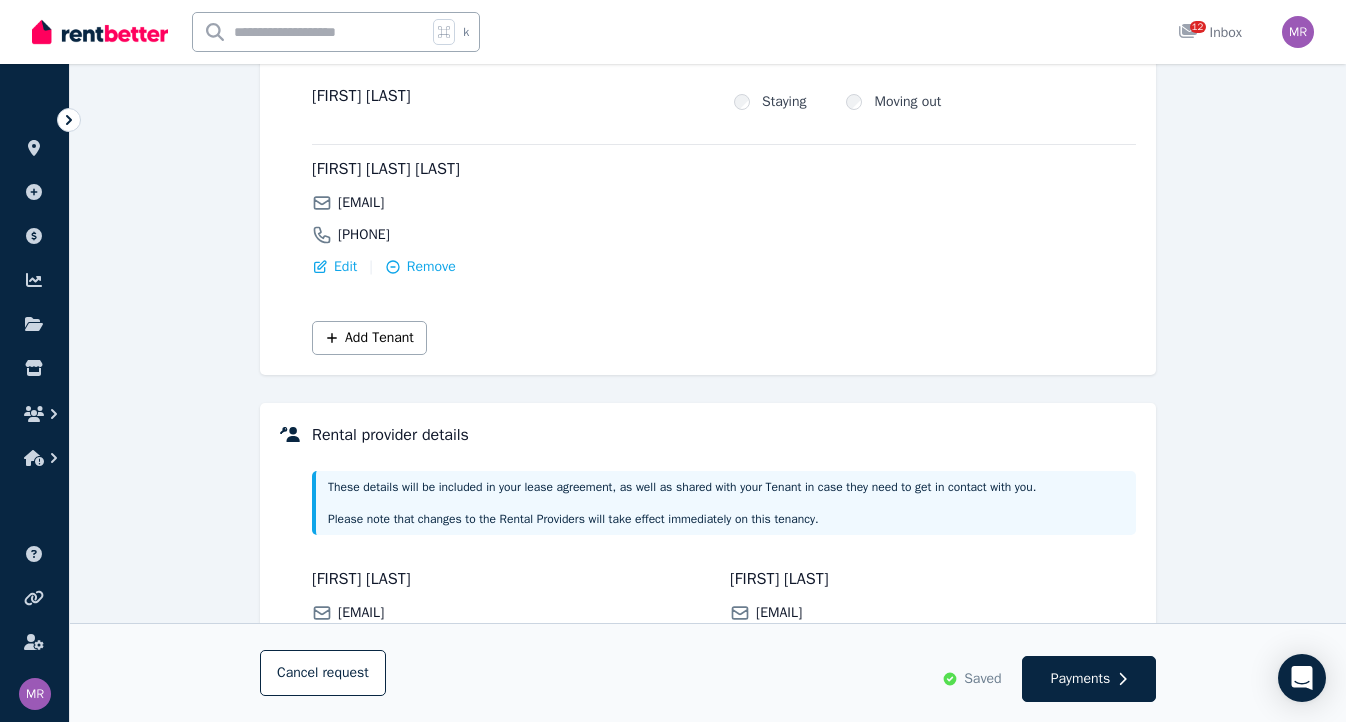 click on "[FIRST] [LAST] [FIRST] [LAST] [EMAIL] [PHONE] Edit | Remove Add Tenant" at bounding box center [724, 209] 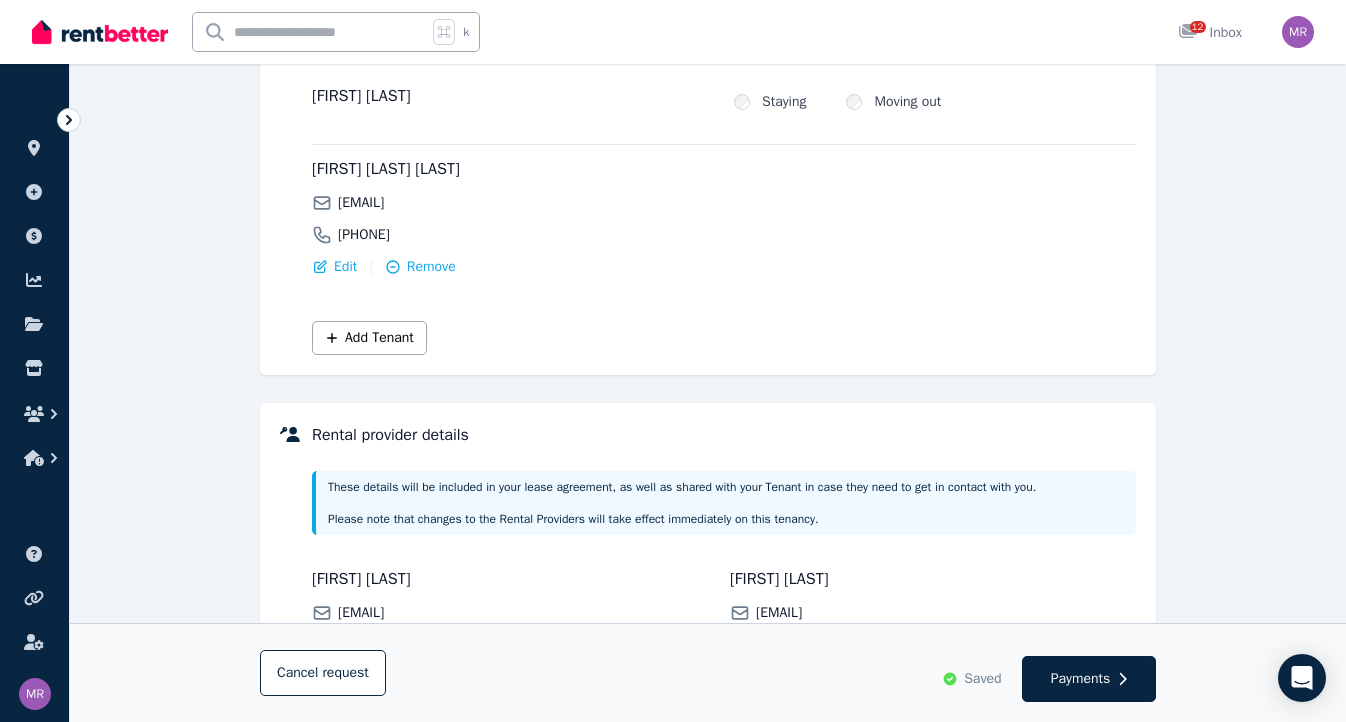 scroll, scrollTop: 92, scrollLeft: 0, axis: vertical 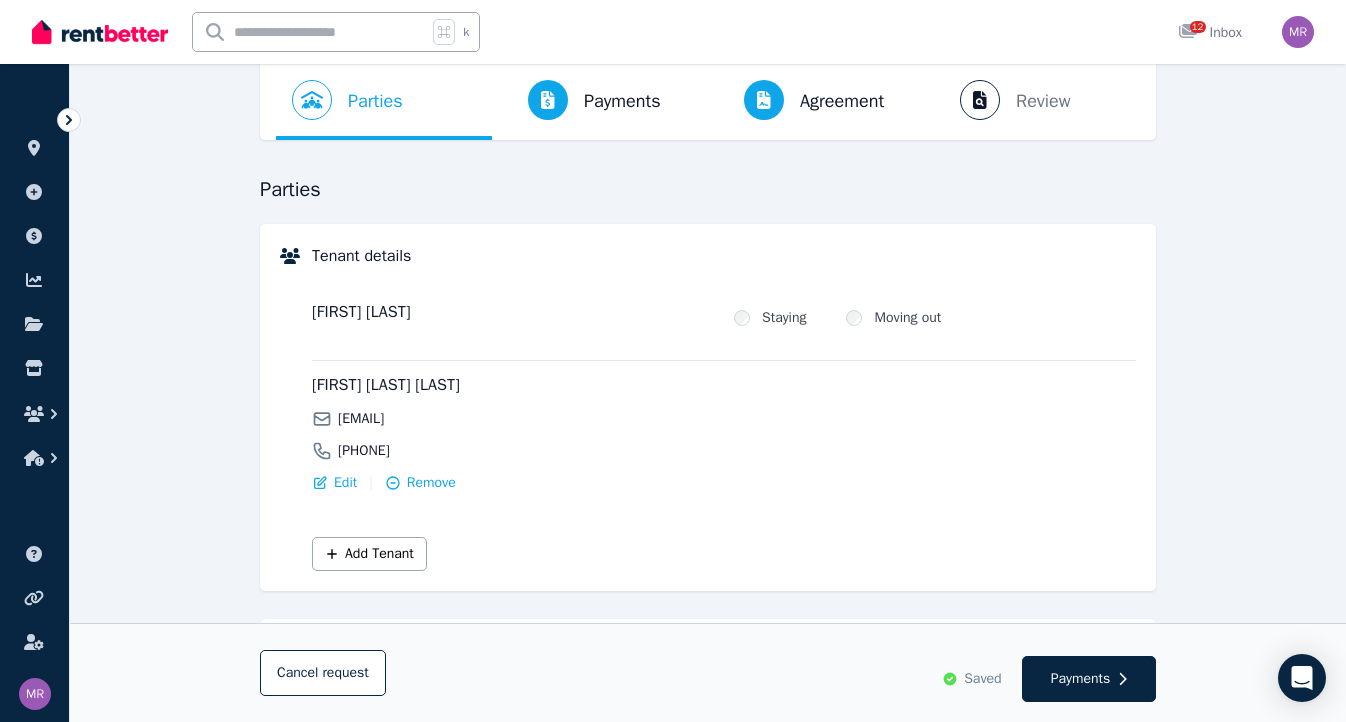 click on "[PHONE]" at bounding box center (515, 451) 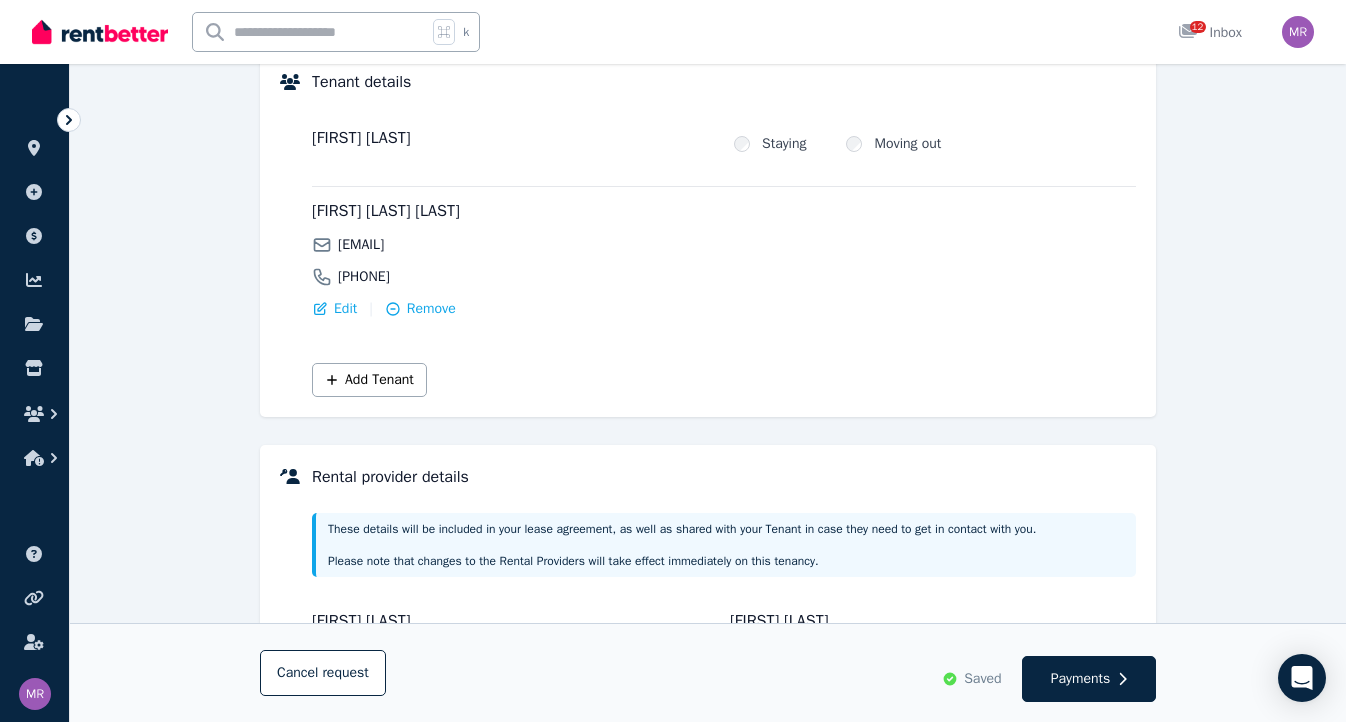 scroll, scrollTop: 264, scrollLeft: 0, axis: vertical 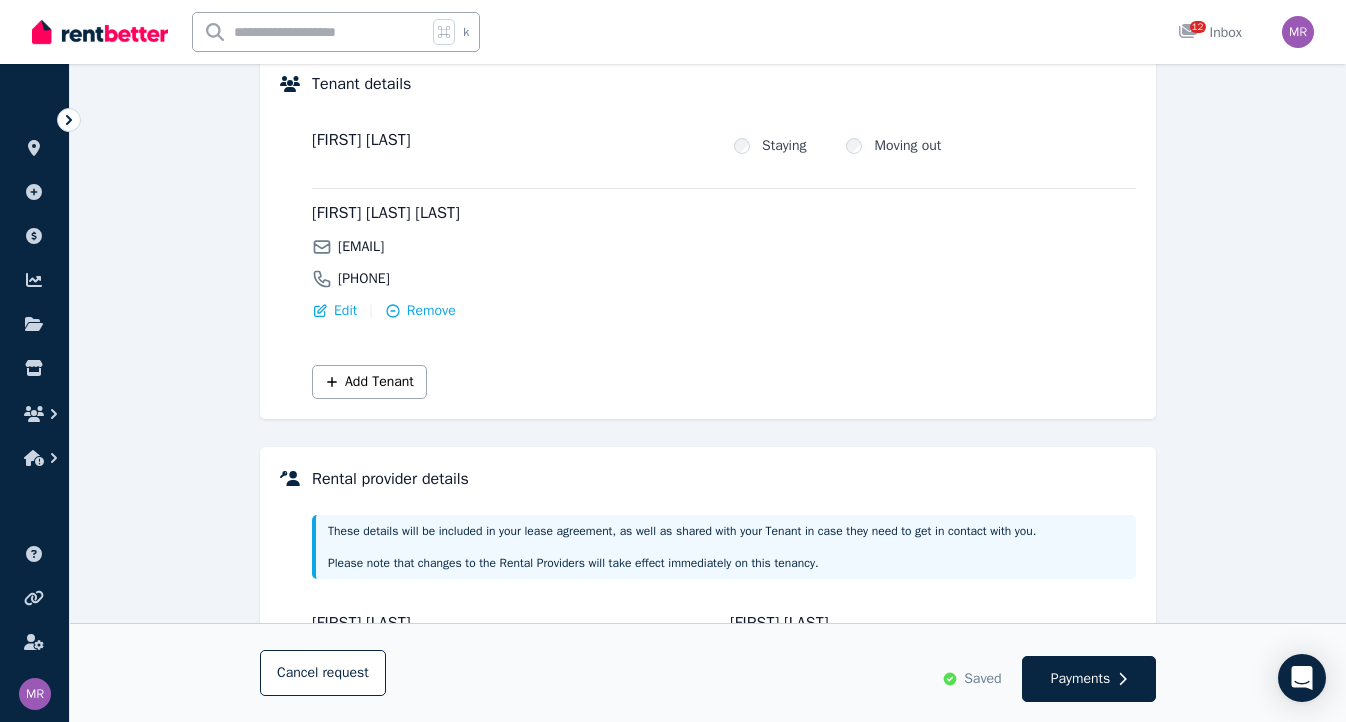 click on "Staying" at bounding box center (784, 146) 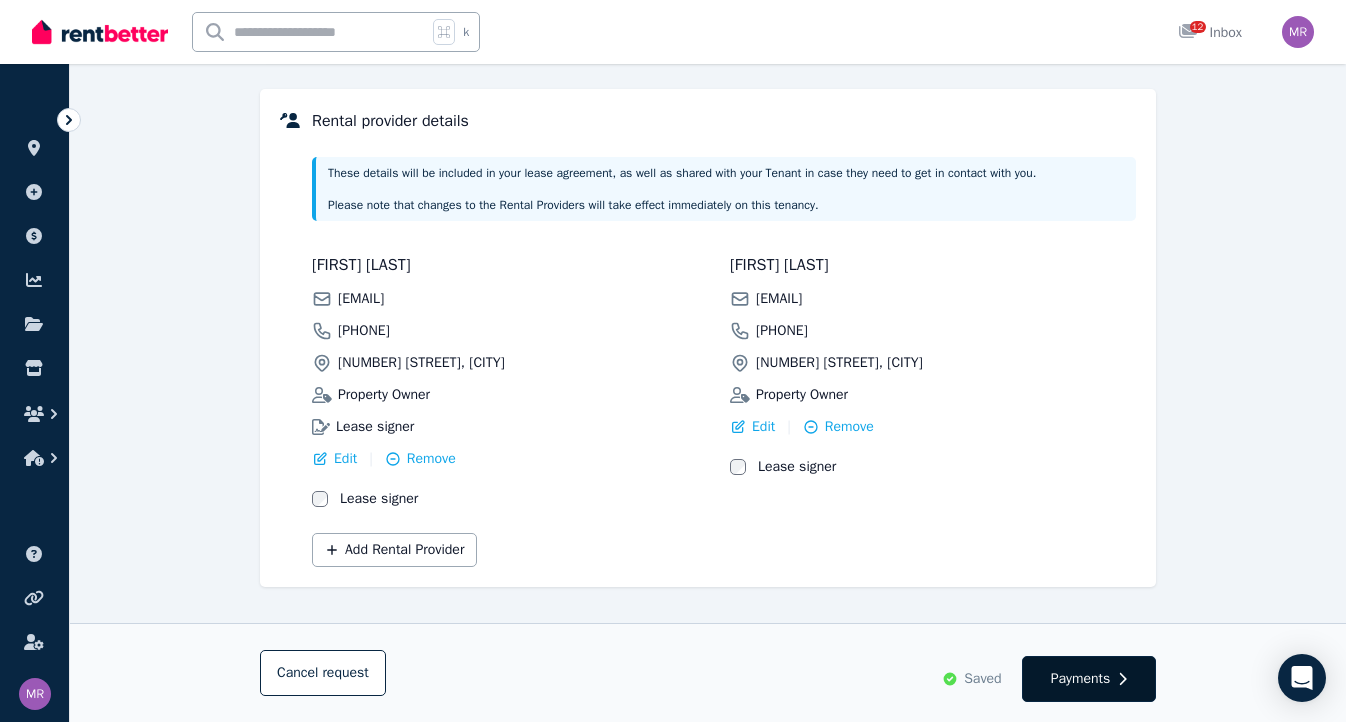 scroll, scrollTop: 622, scrollLeft: 0, axis: vertical 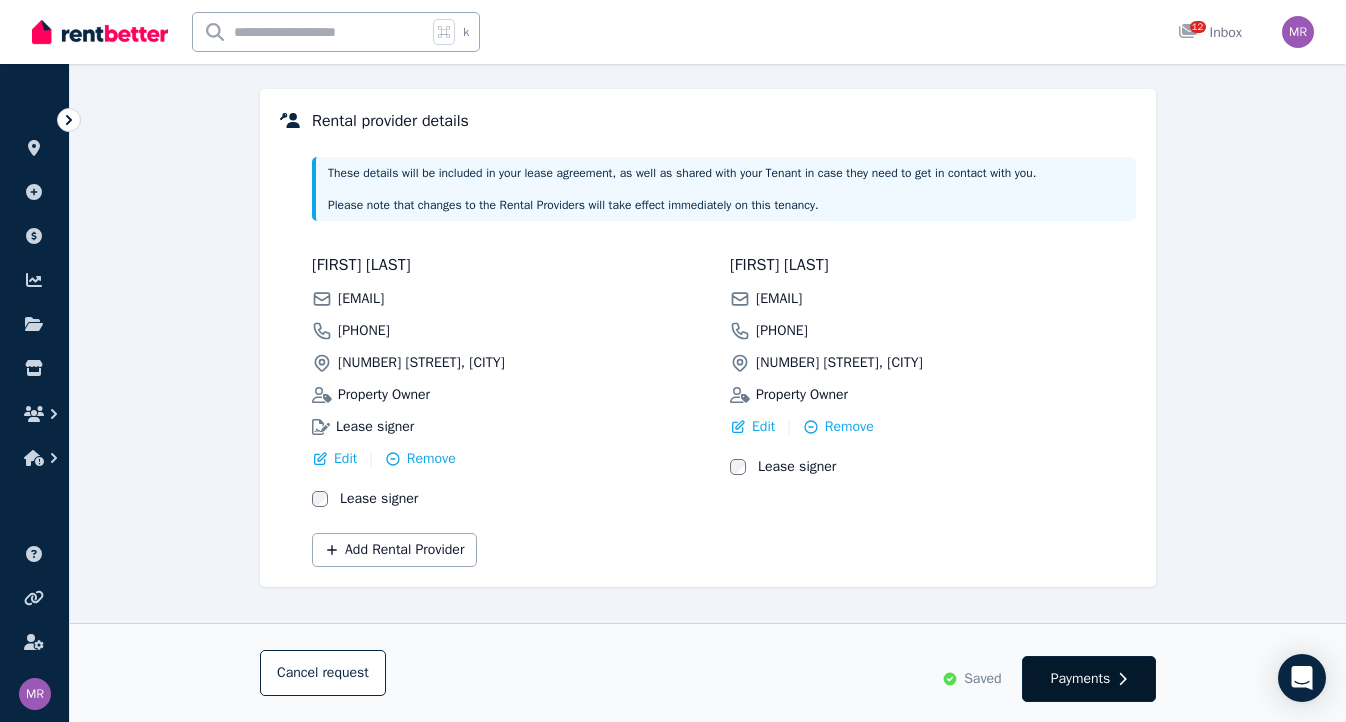 click on "Payments" at bounding box center (1081, 679) 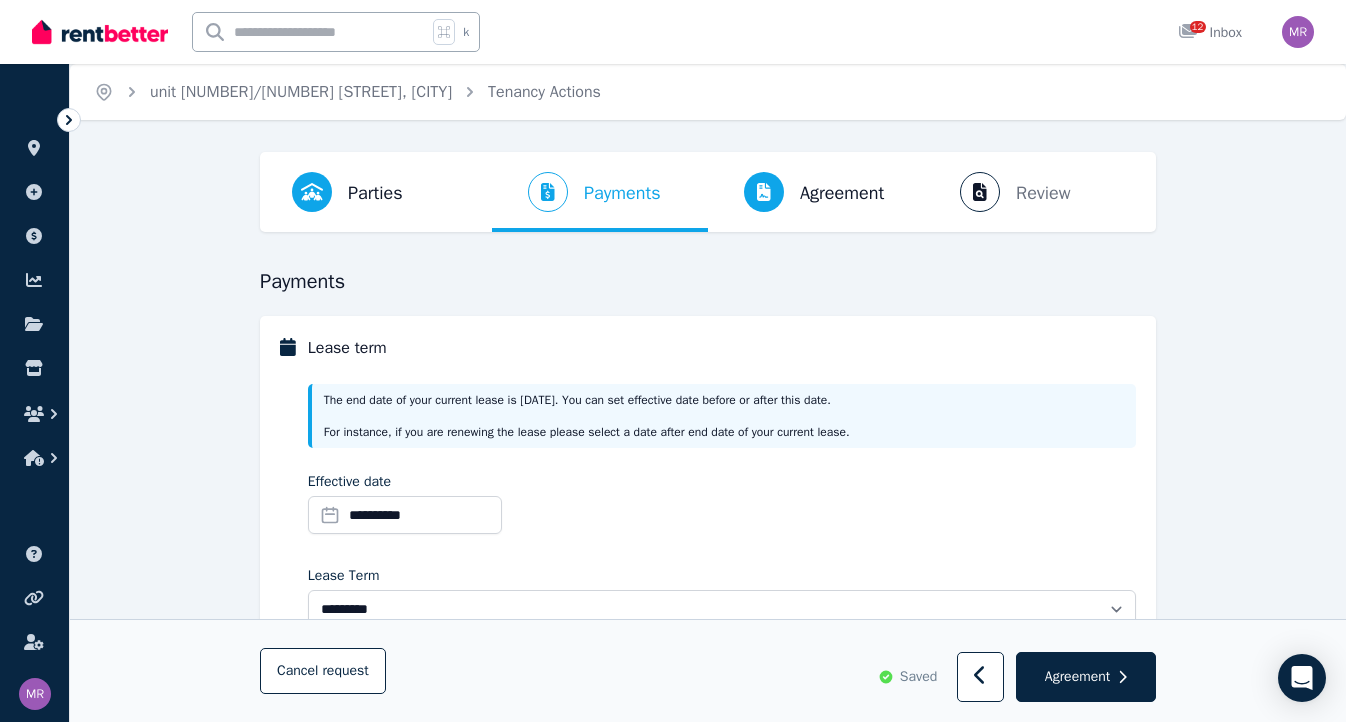 scroll, scrollTop: 0, scrollLeft: 0, axis: both 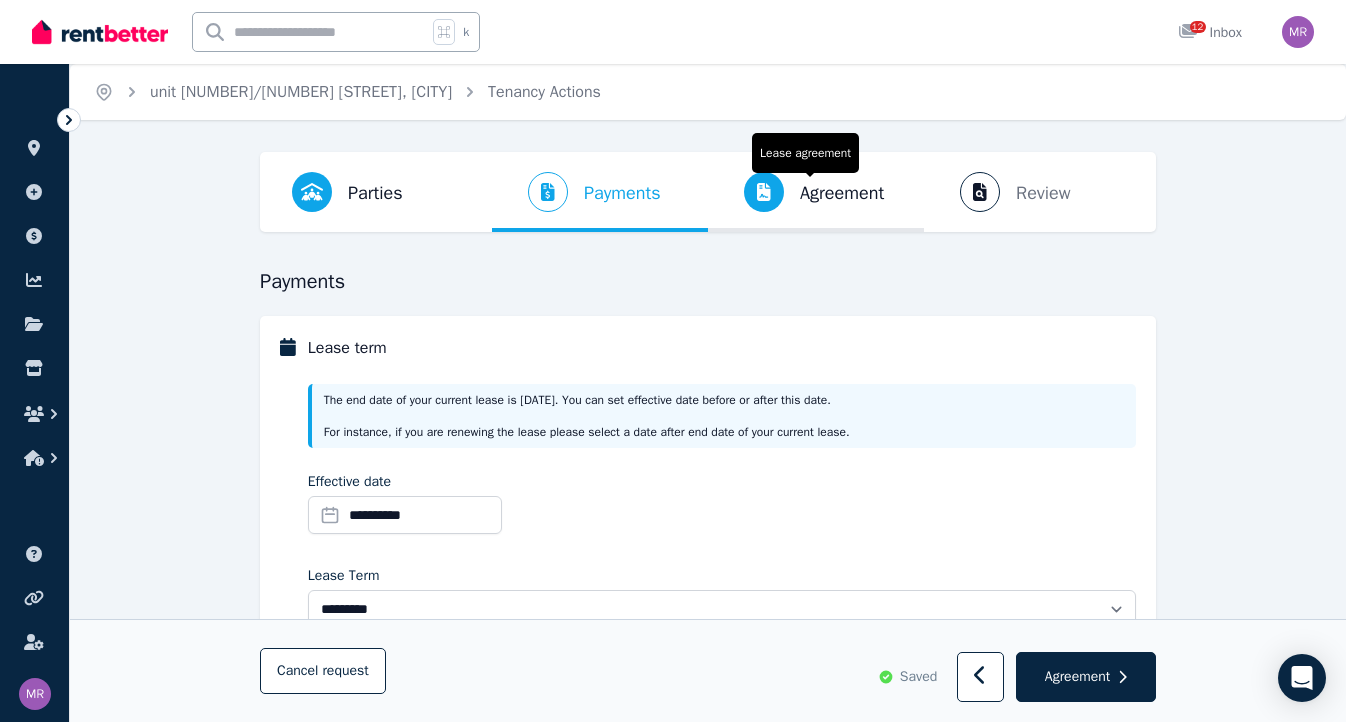 click on "Lease agreement" at bounding box center (805, 153) 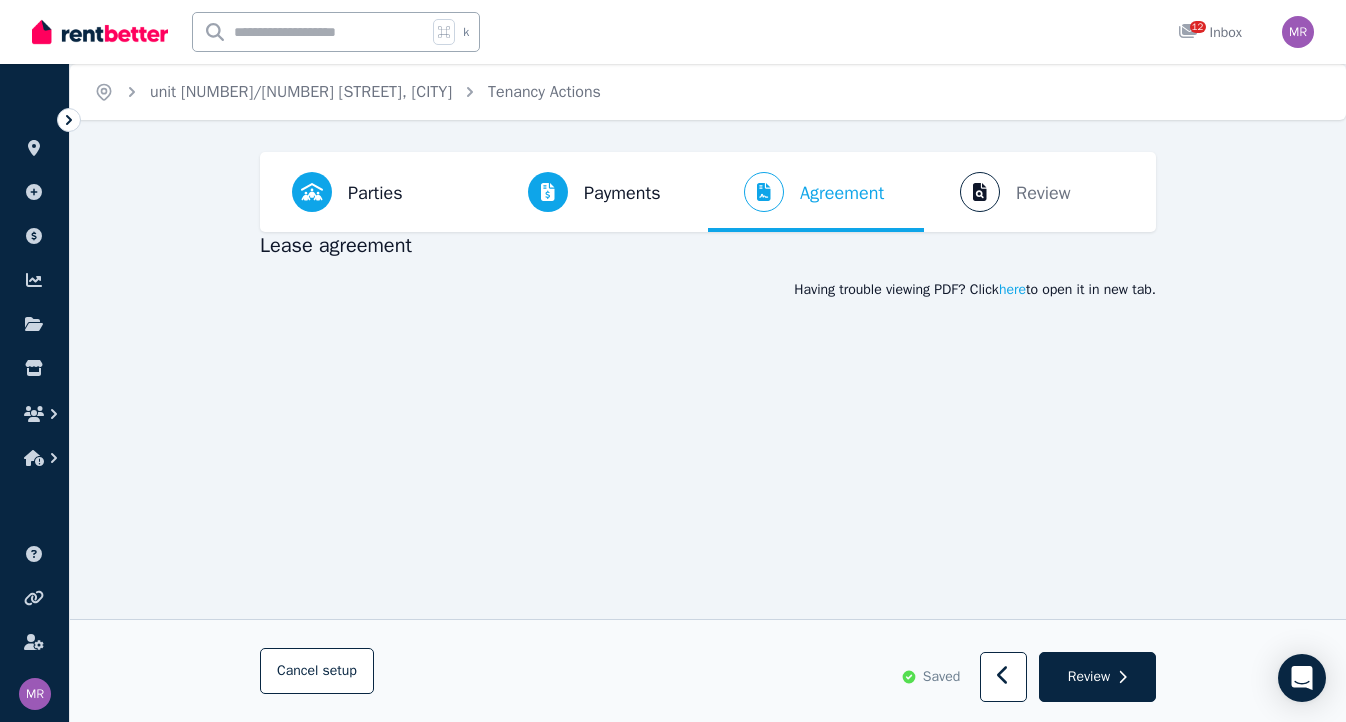 scroll, scrollTop: 0, scrollLeft: 0, axis: both 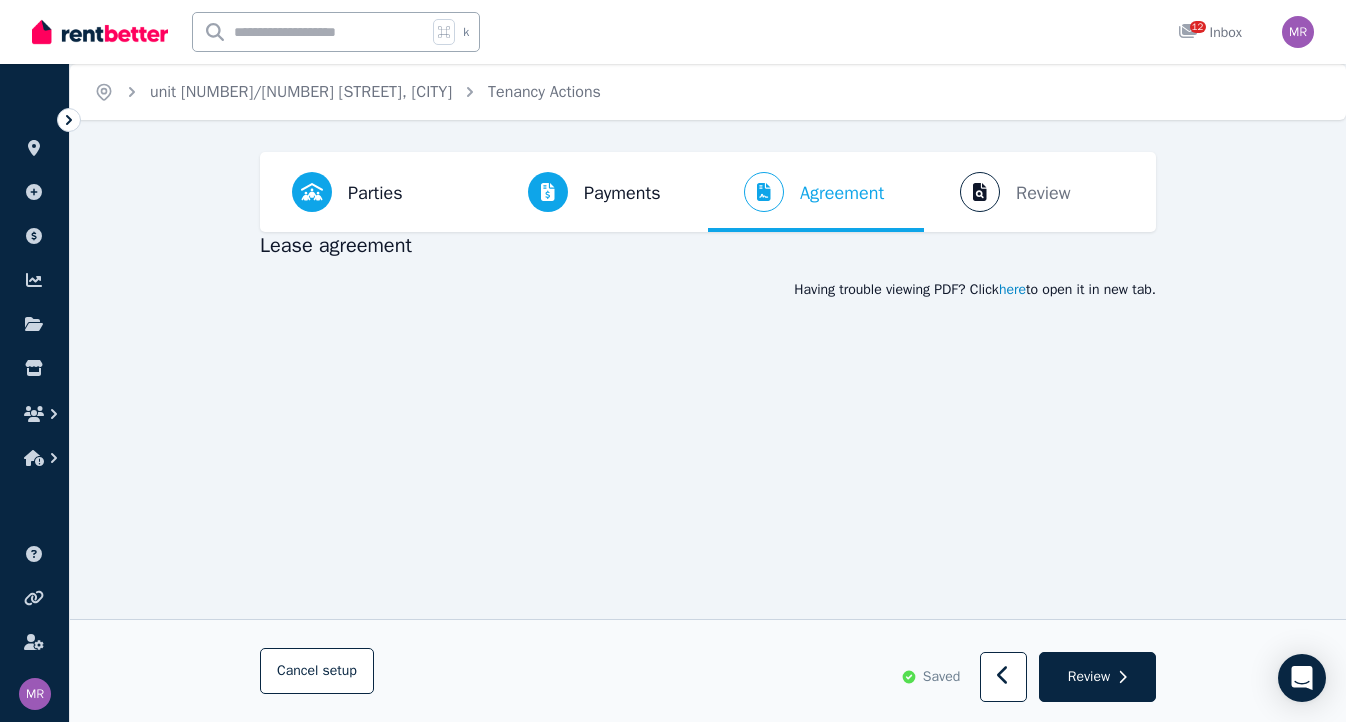 click on "here" at bounding box center (1012, 290) 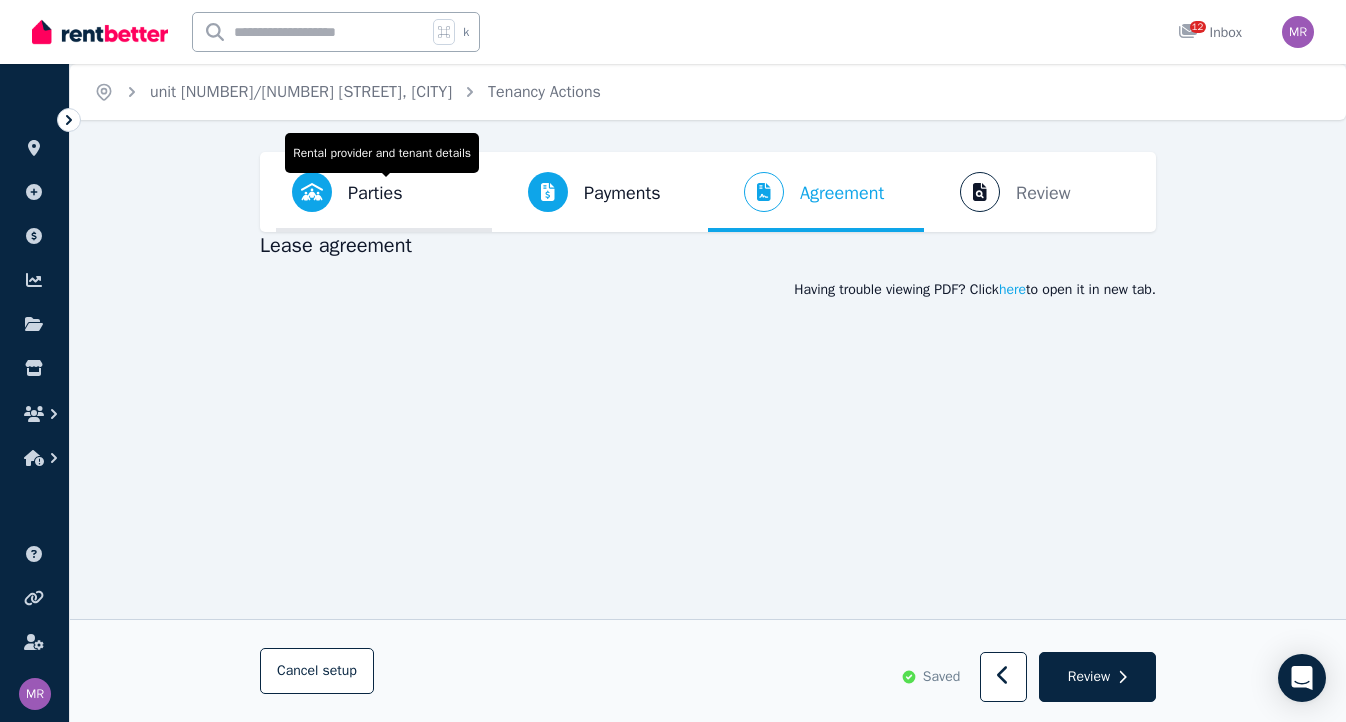 click at bounding box center [312, 192] 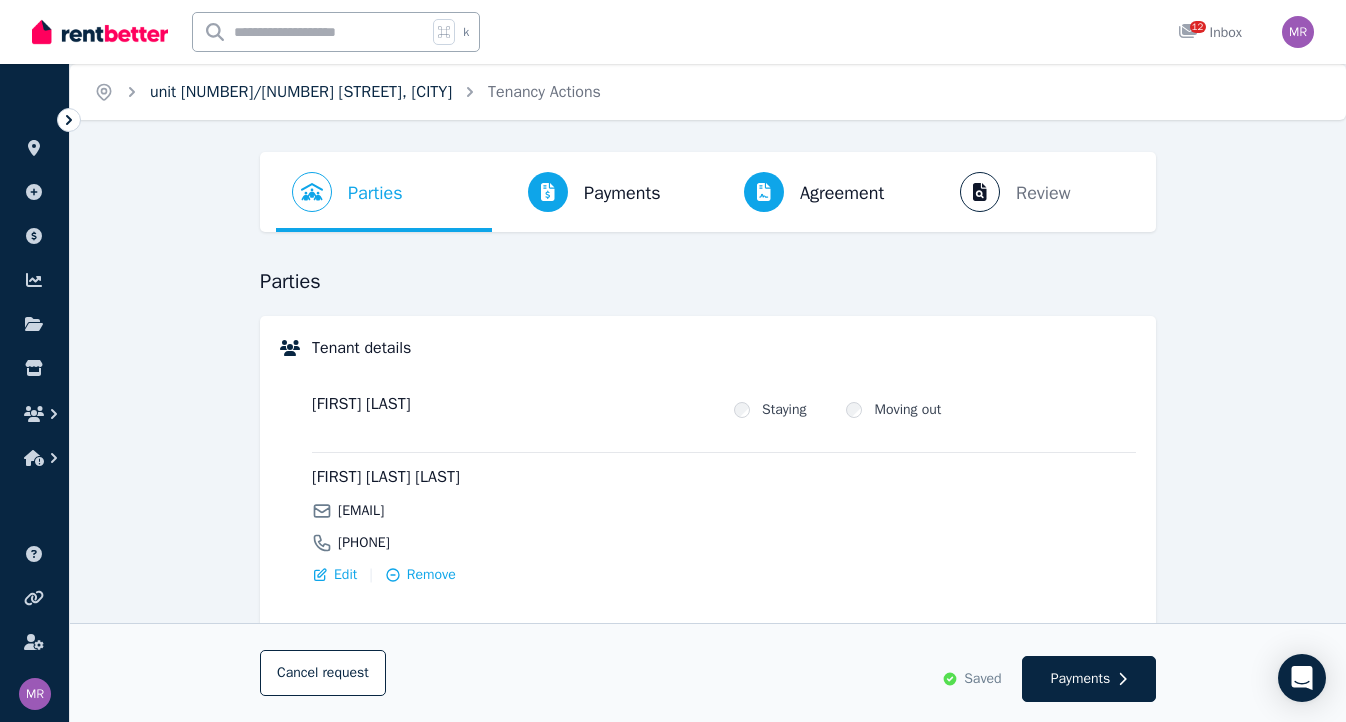 click on "unit [NUMBER]/[NUMBER] [STREET], [CITY]" at bounding box center [301, 92] 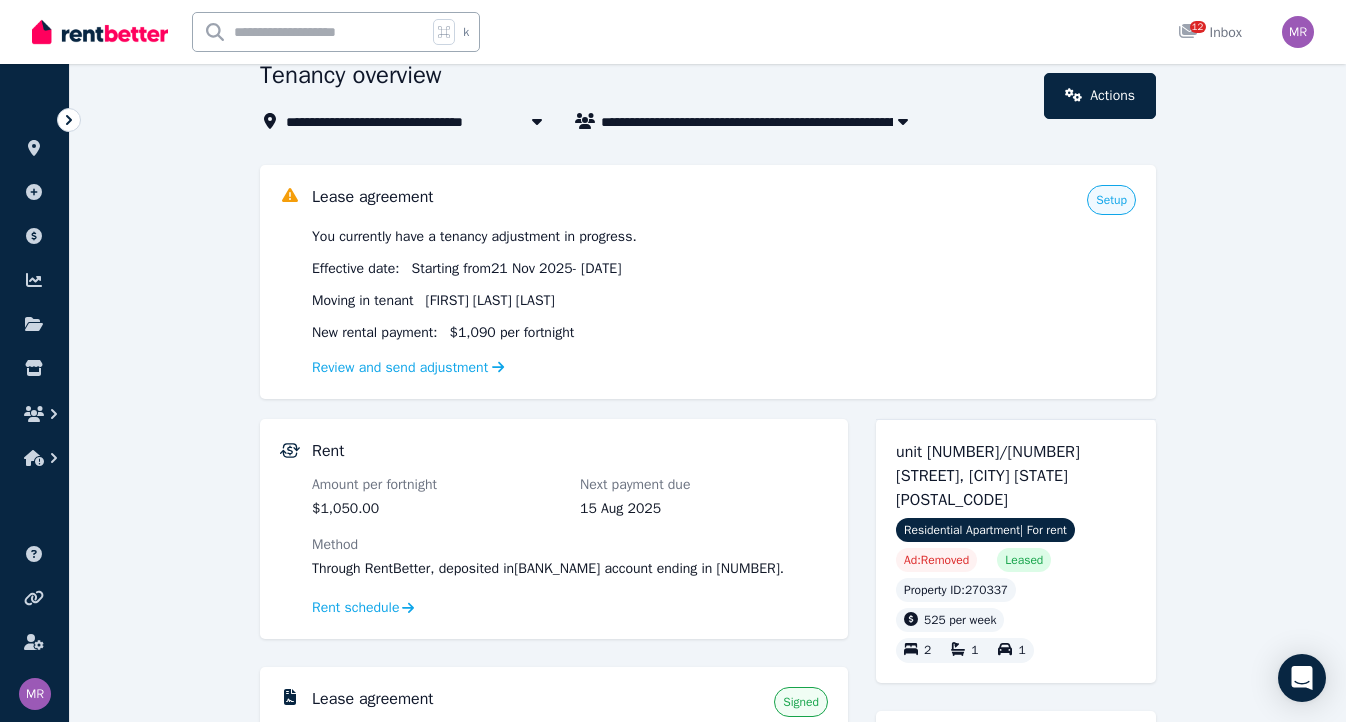 scroll, scrollTop: 96, scrollLeft: 0, axis: vertical 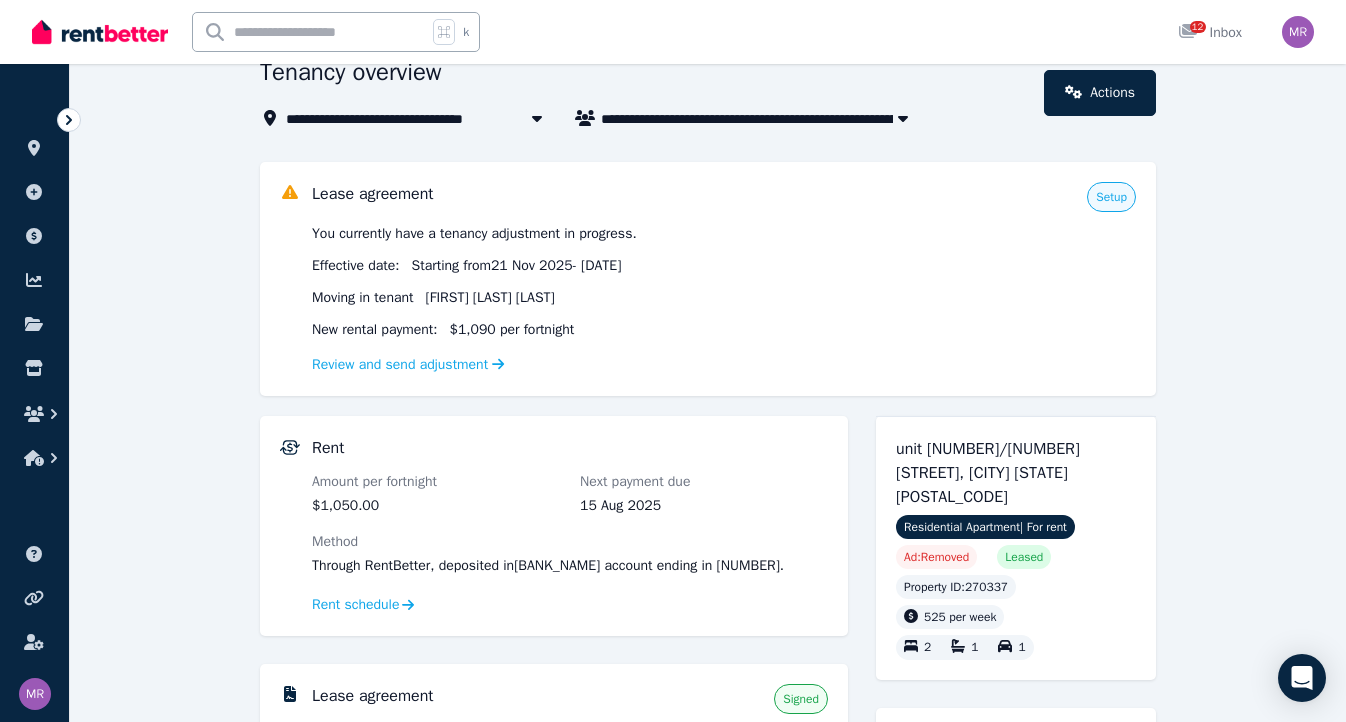 click on "Setup" at bounding box center (1111, 197) 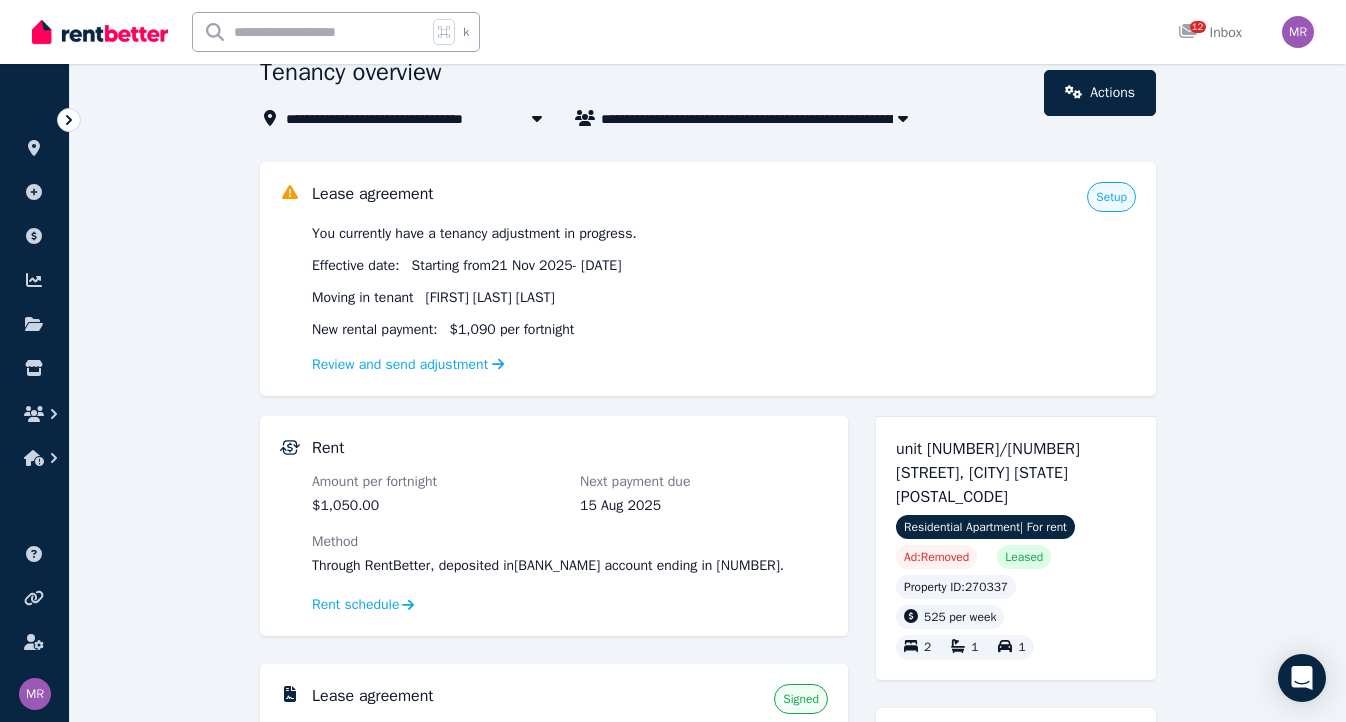 click on "Review and send adjustment" at bounding box center (724, 364) 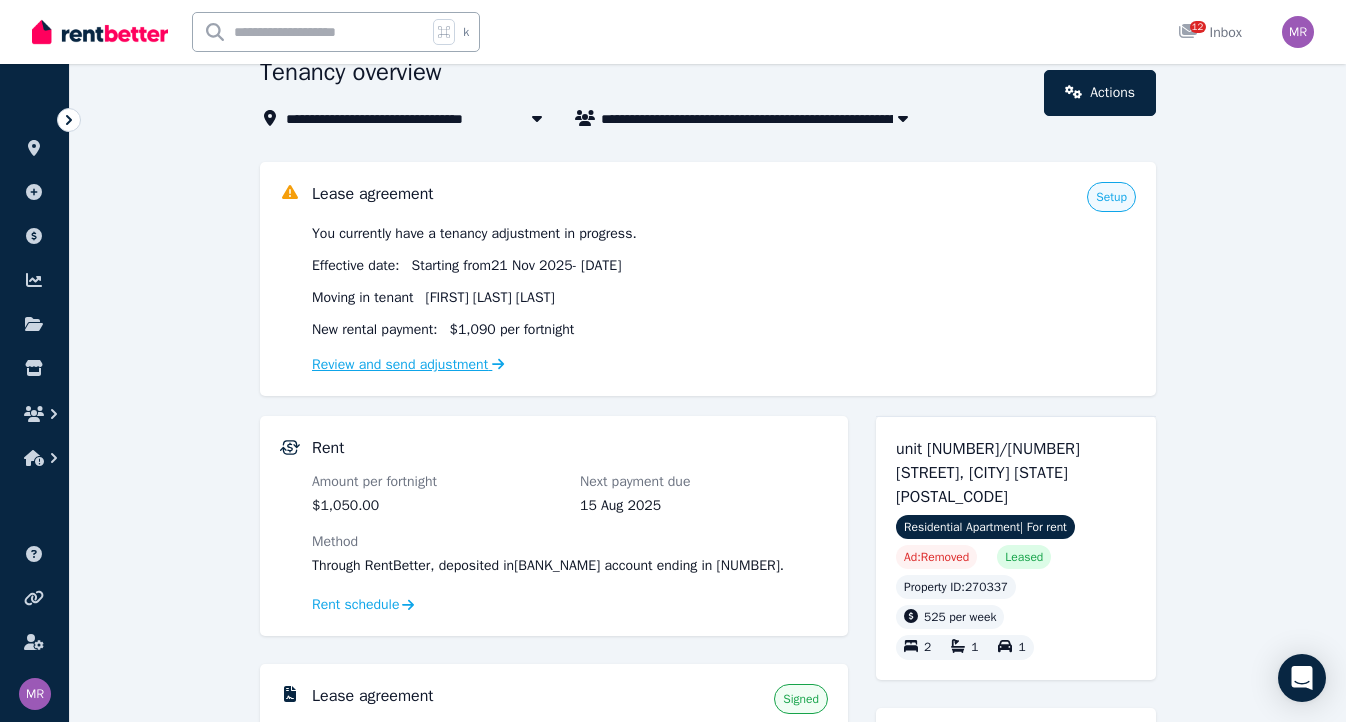 click on "Review and send adjustment" at bounding box center [408, 364] 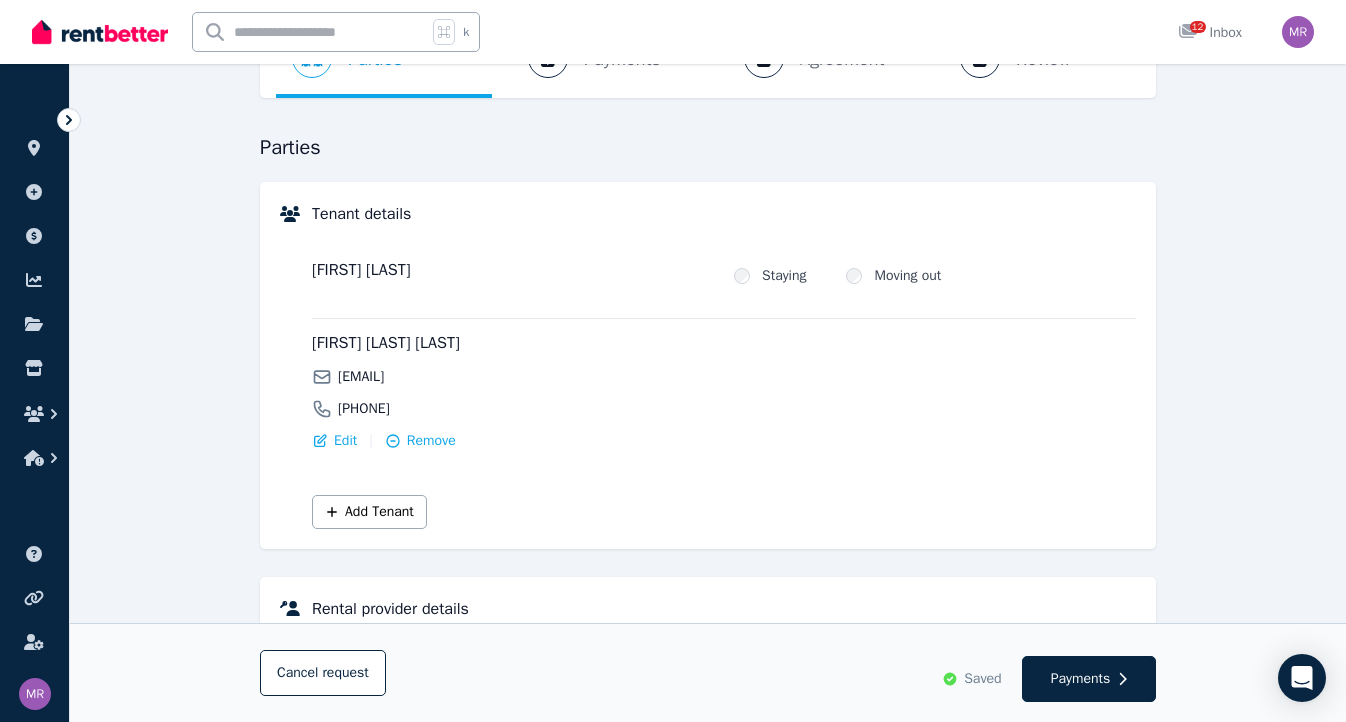 scroll, scrollTop: 148, scrollLeft: 0, axis: vertical 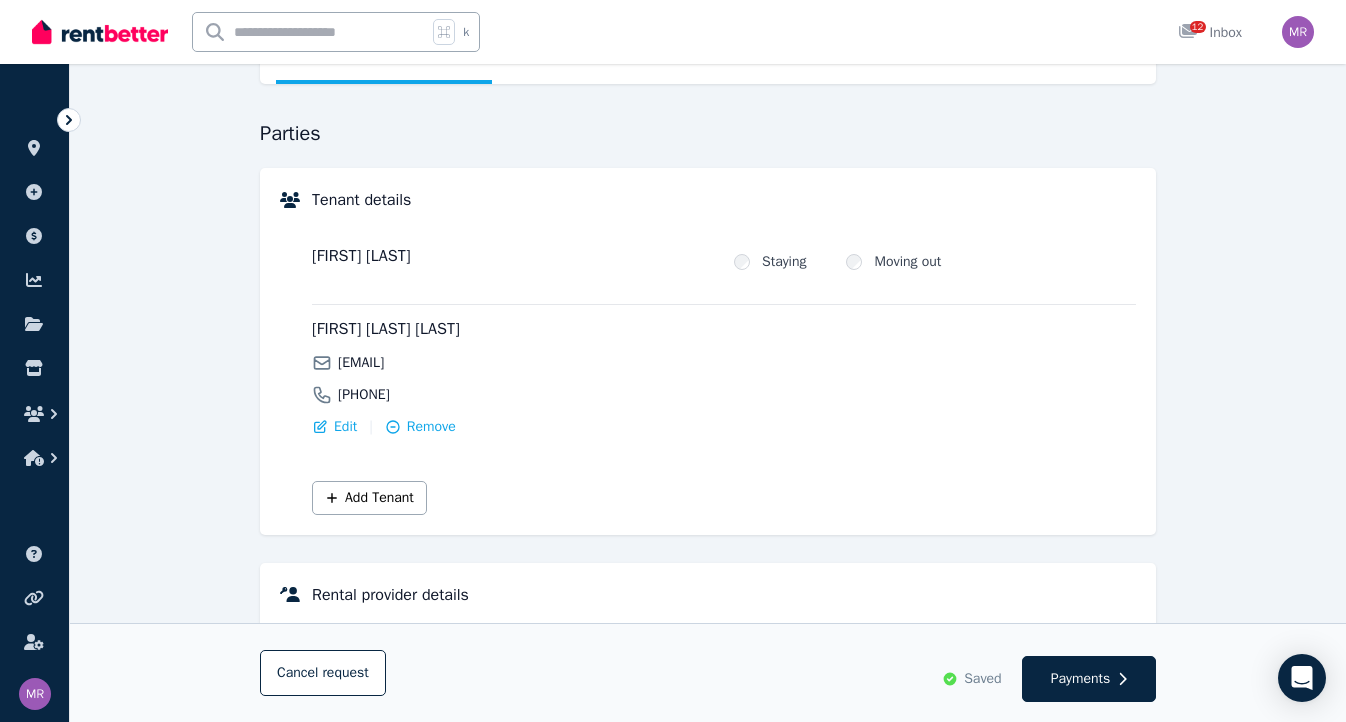 click on "Staying" at bounding box center [784, 262] 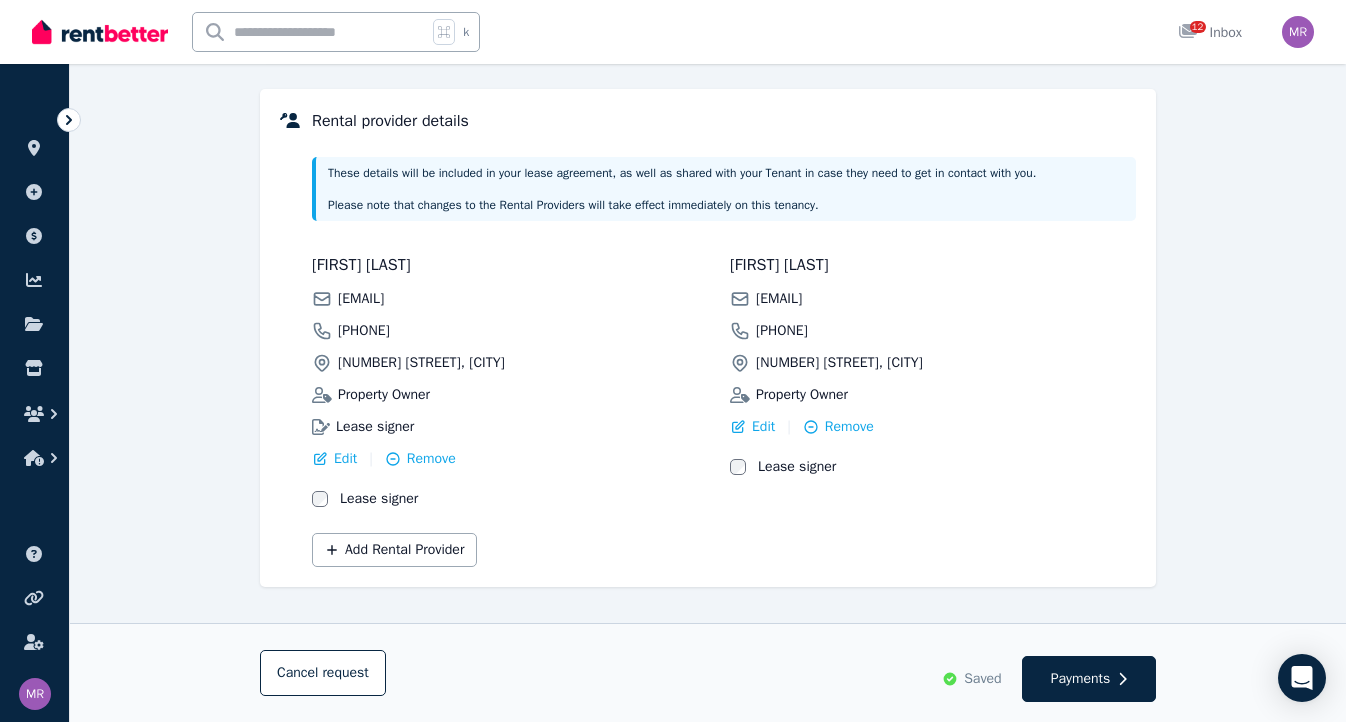 scroll, scrollTop: 622, scrollLeft: 0, axis: vertical 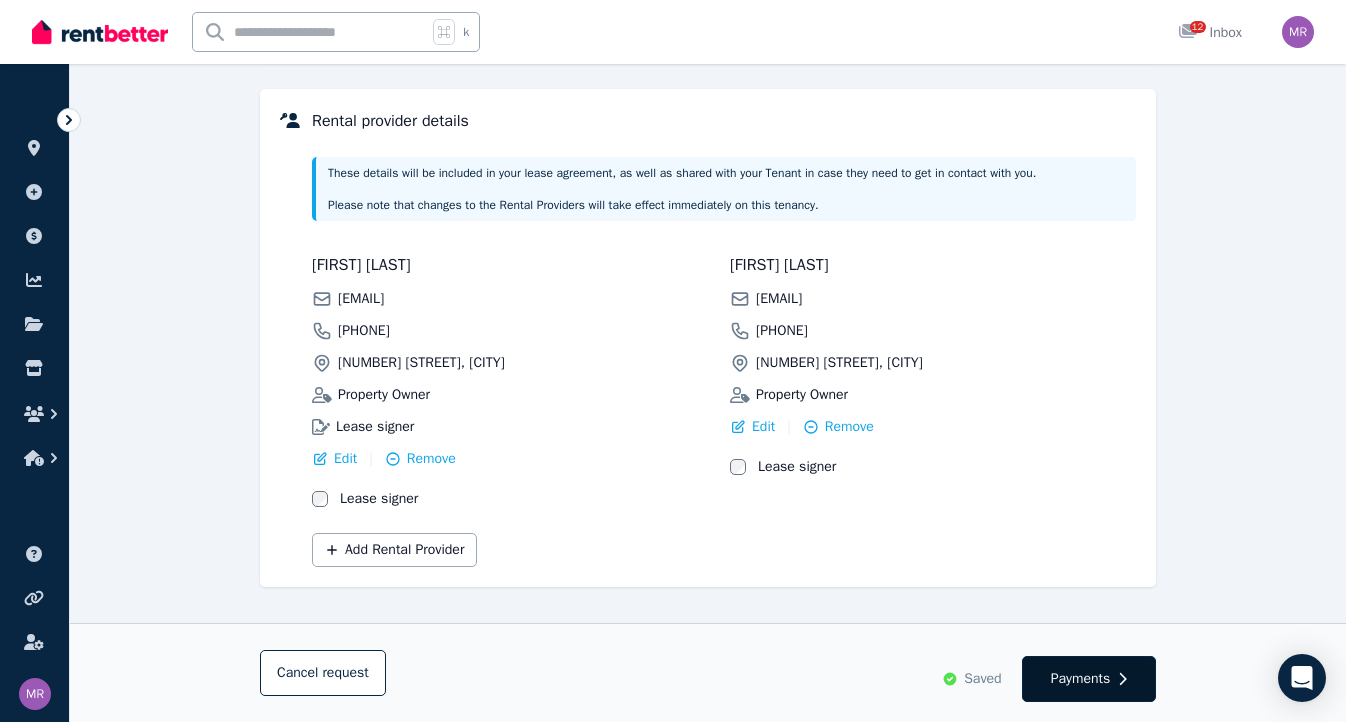 click on "Payments" at bounding box center (1081, 679) 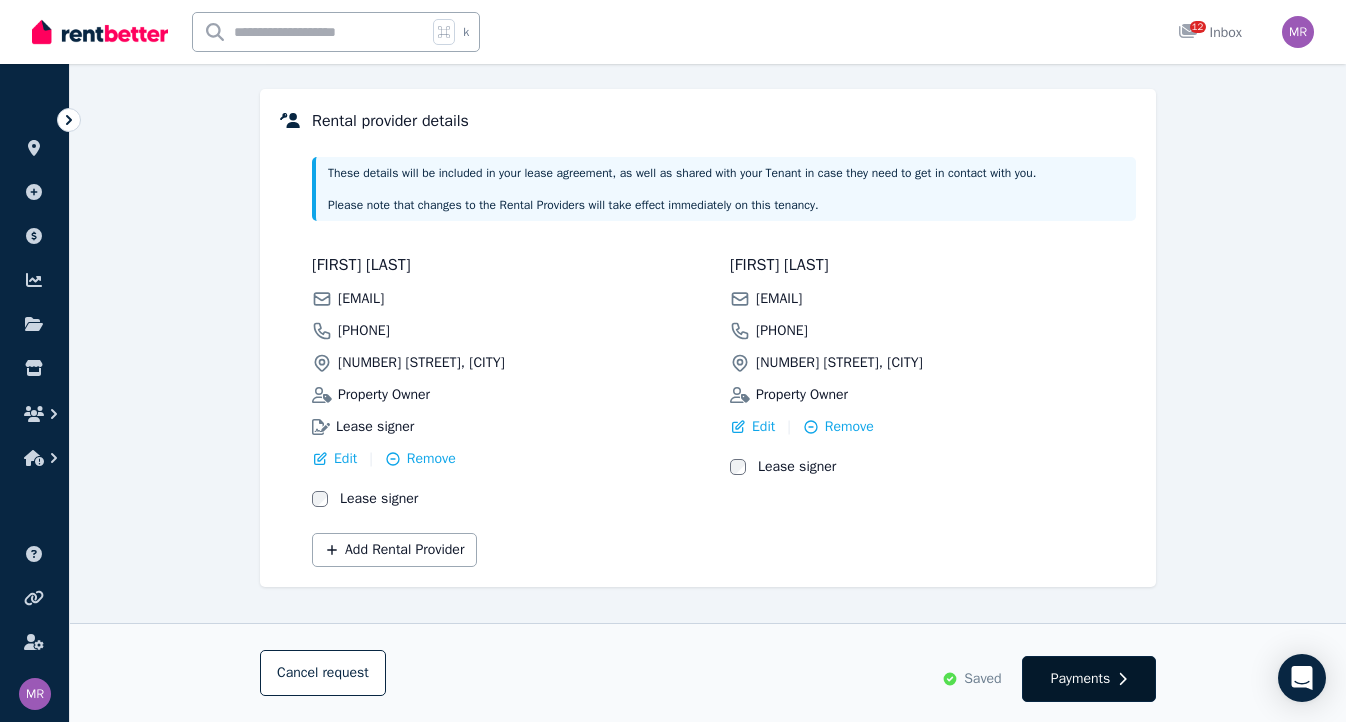 select on "**********" 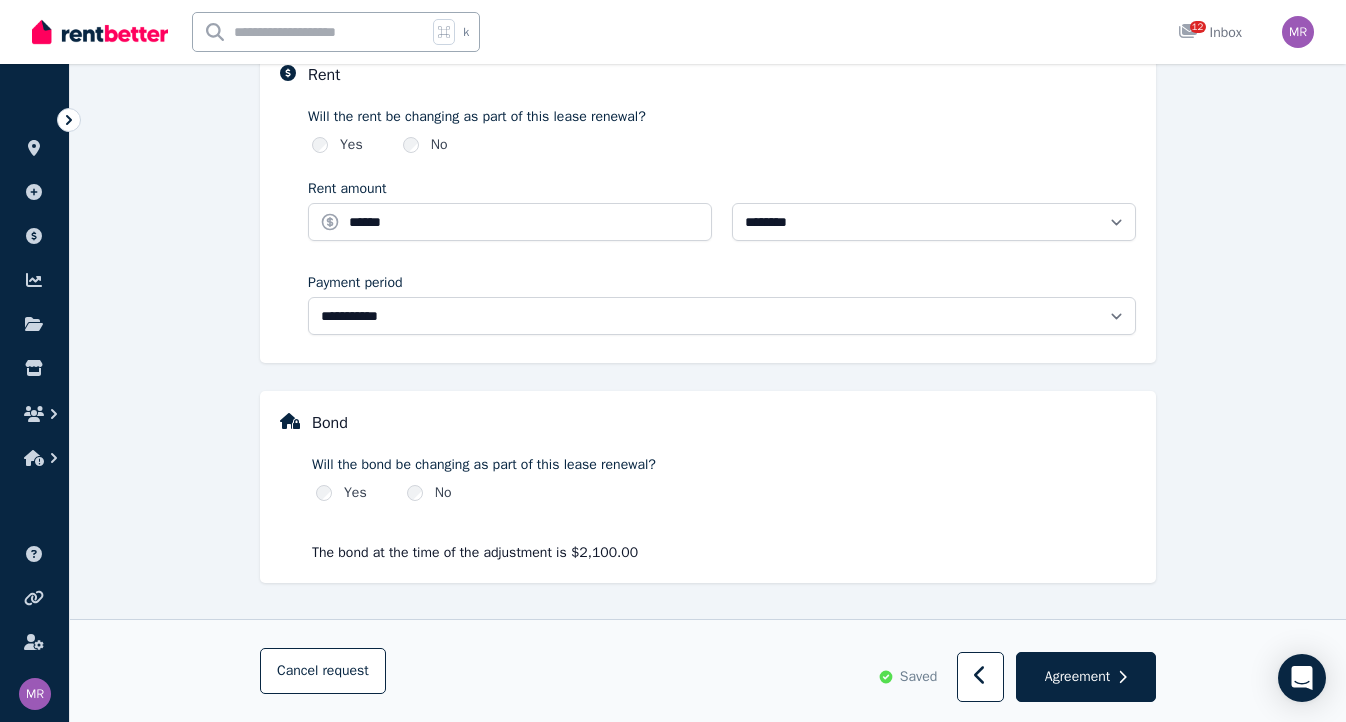 scroll, scrollTop: 734, scrollLeft: 0, axis: vertical 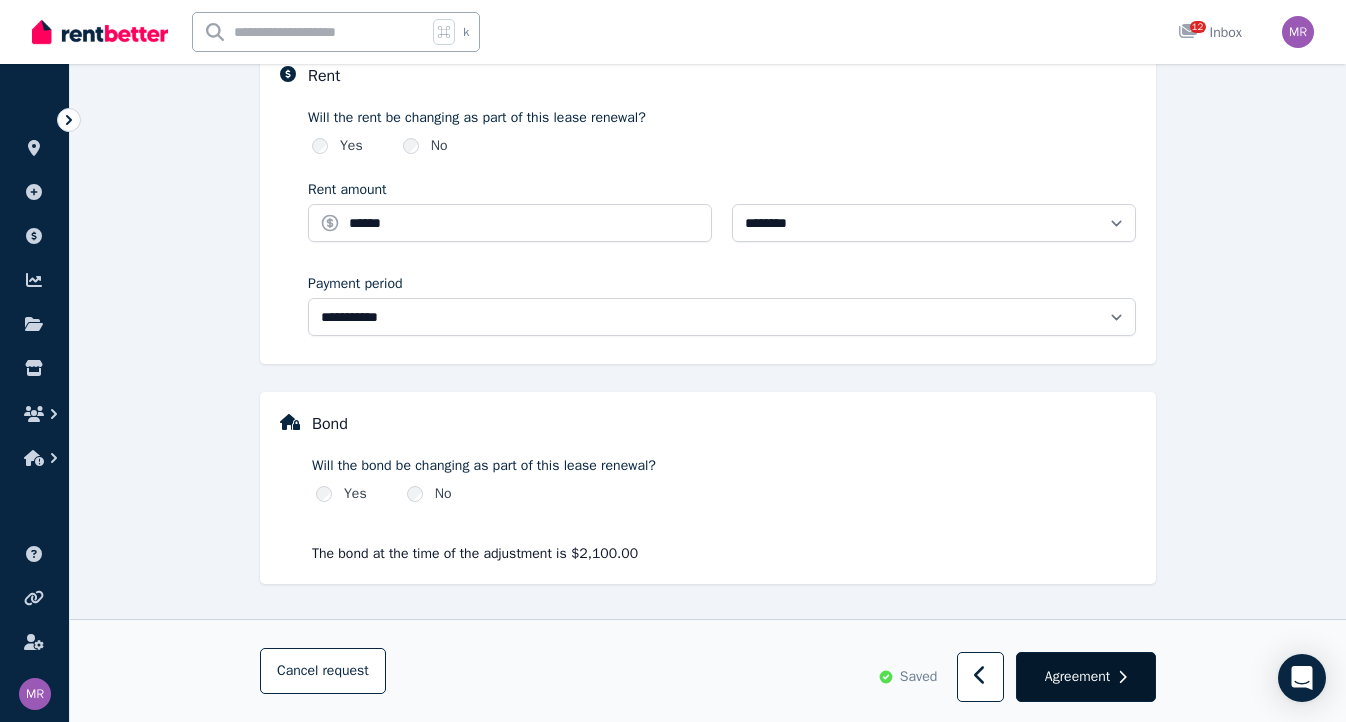 click on "Agreement" at bounding box center (1086, 678) 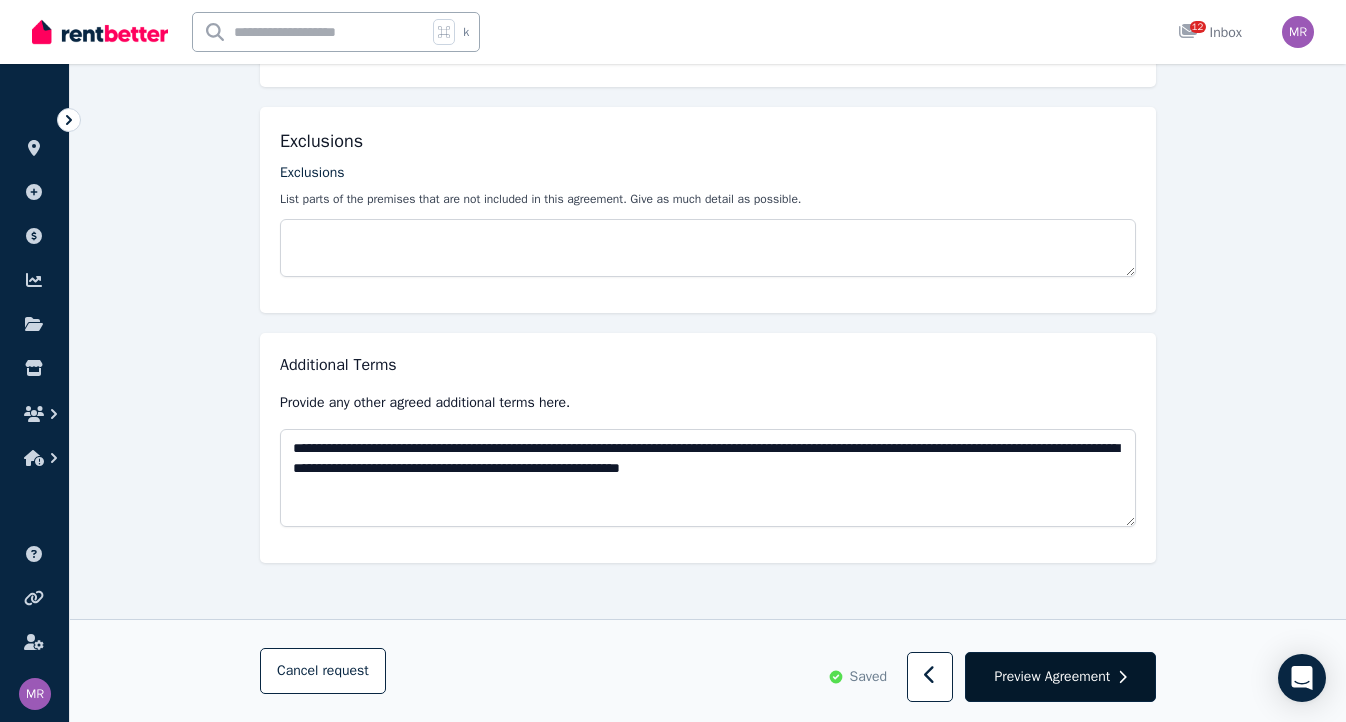 scroll, scrollTop: 968, scrollLeft: 0, axis: vertical 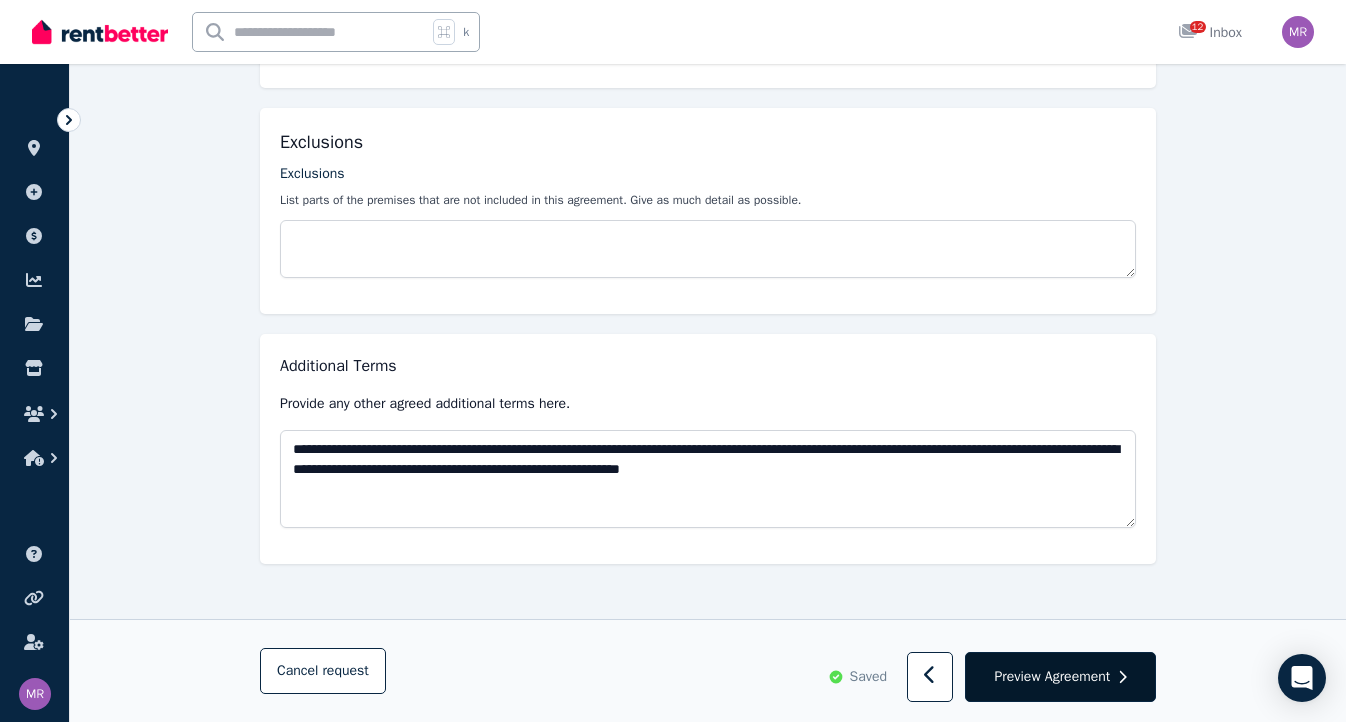 click on "Preview Agreement" at bounding box center [1052, 677] 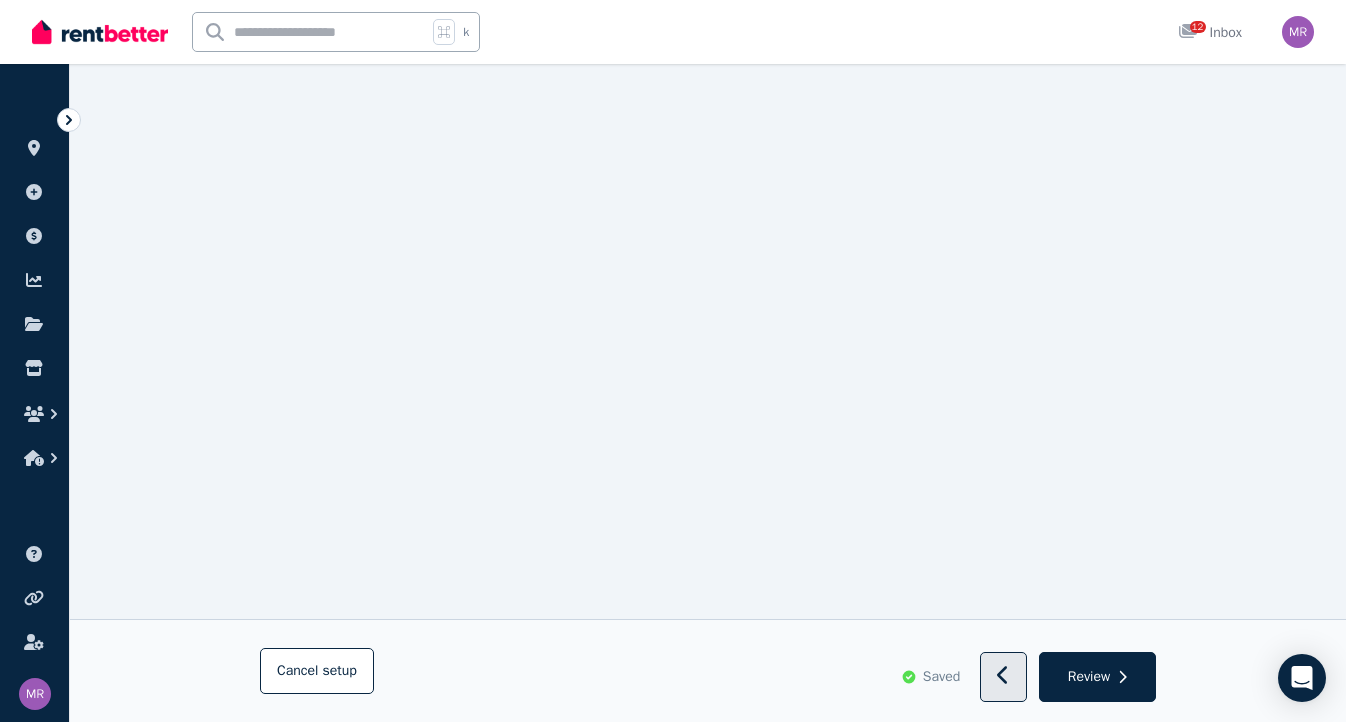 scroll, scrollTop: 2383, scrollLeft: 0, axis: vertical 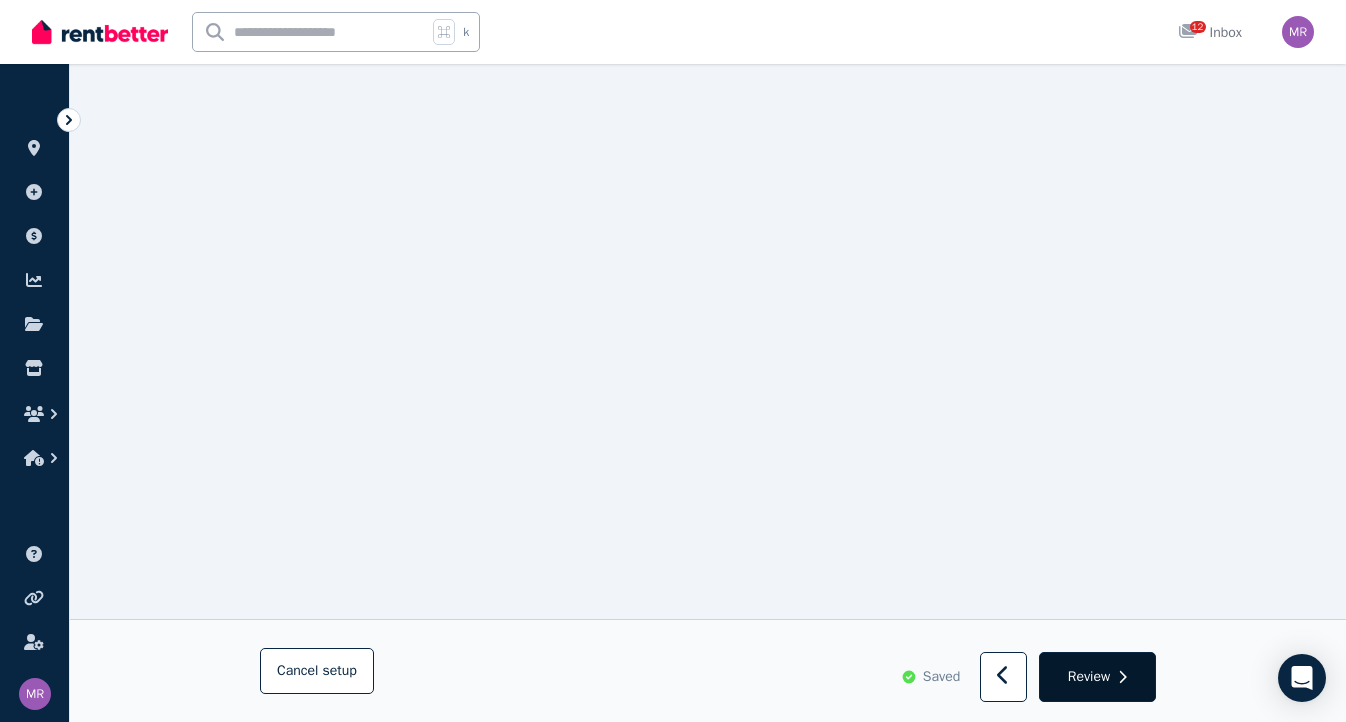 click on "Review" at bounding box center (1097, 678) 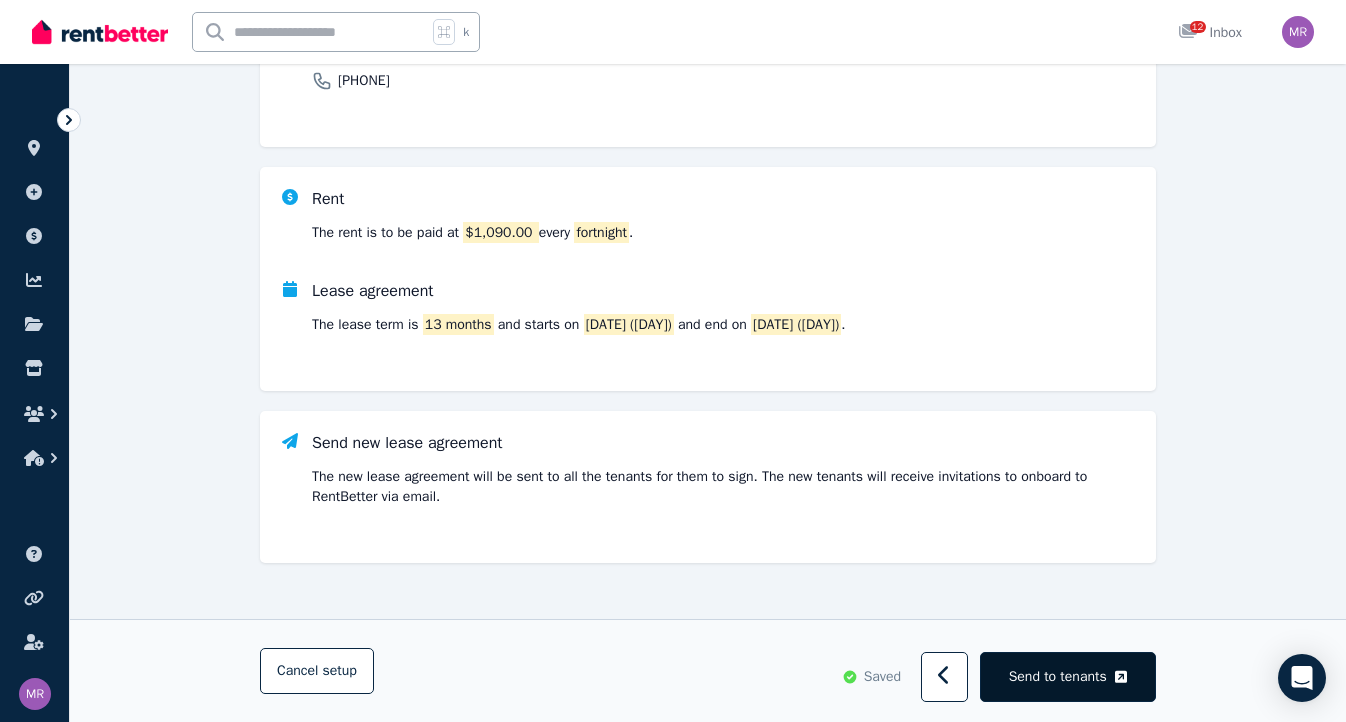 scroll, scrollTop: 685, scrollLeft: 0, axis: vertical 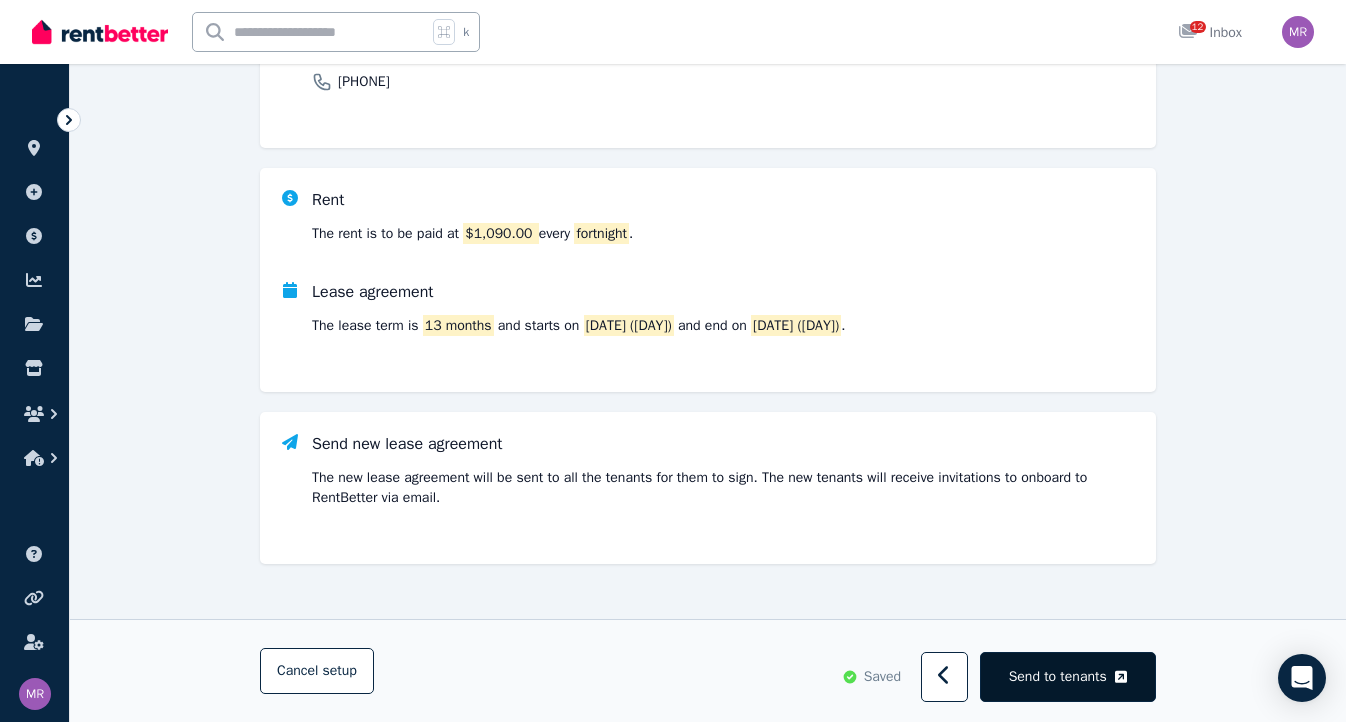 click on "Send to tenants" at bounding box center (1058, 677) 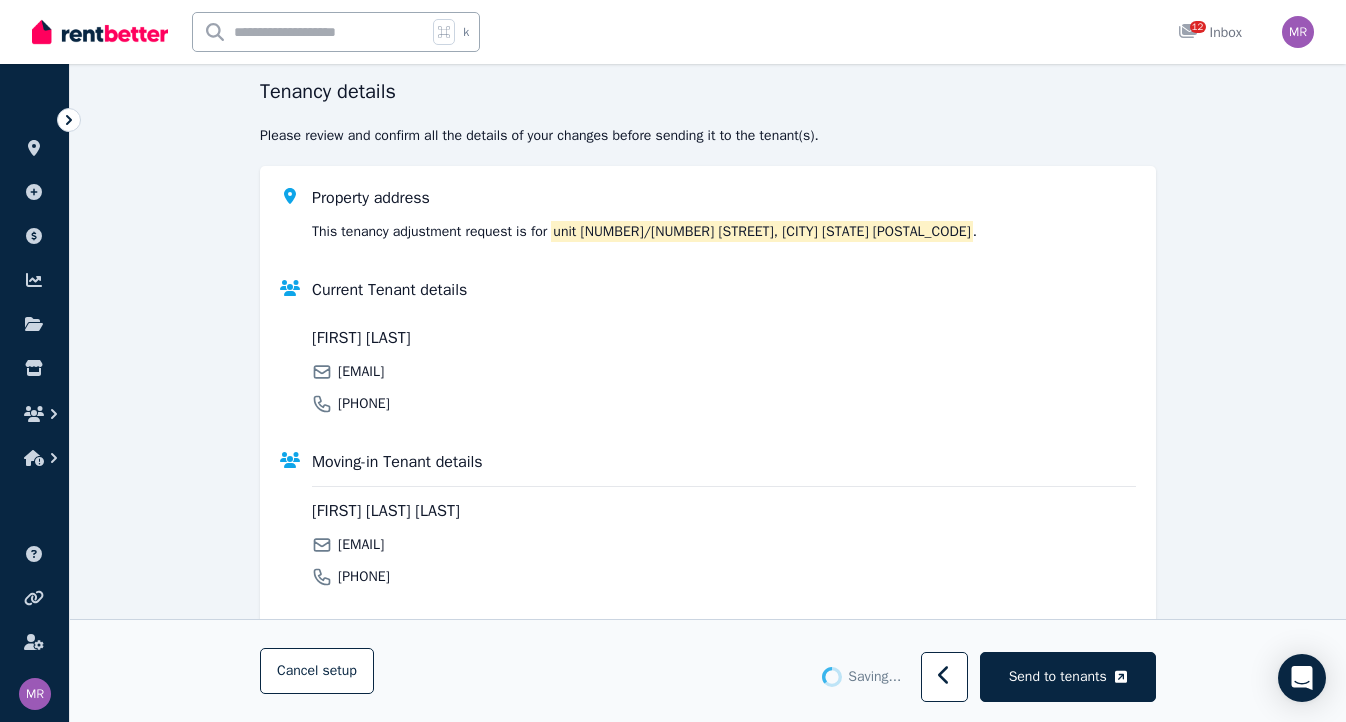scroll, scrollTop: 0, scrollLeft: 0, axis: both 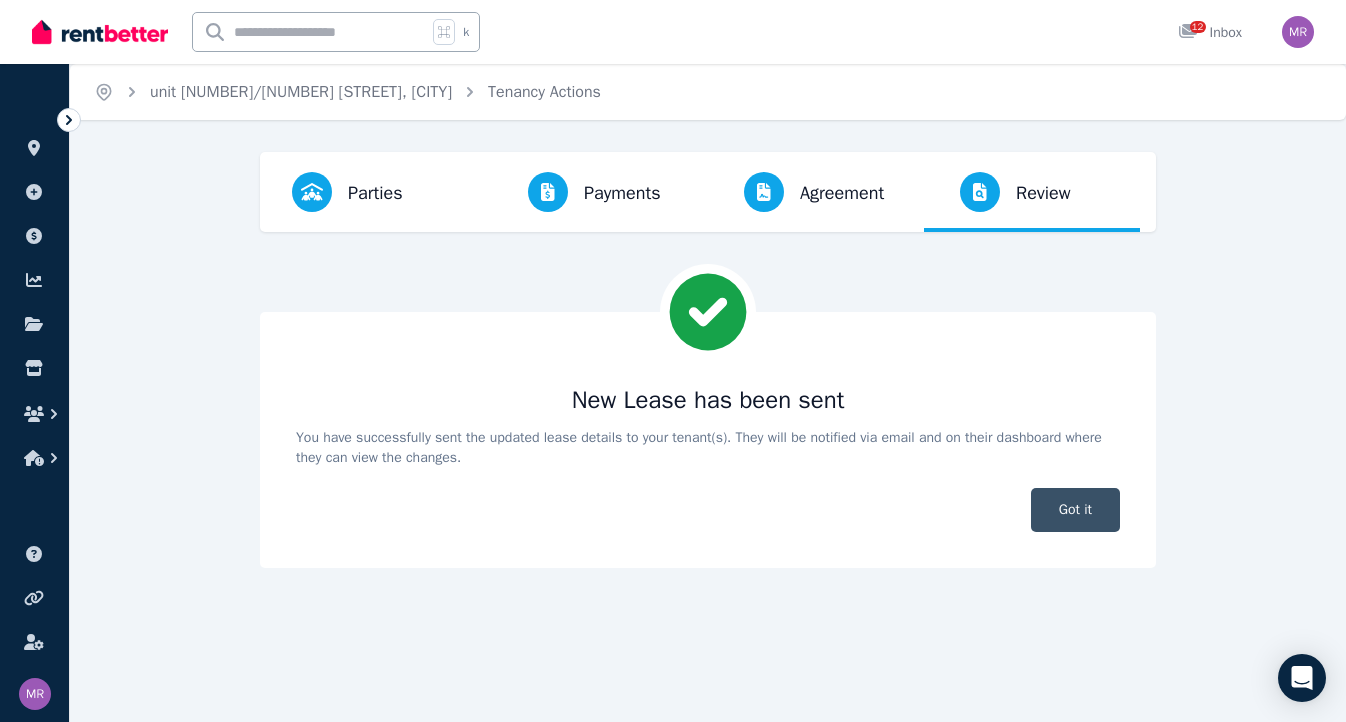 click on "Got it" at bounding box center (1075, 510) 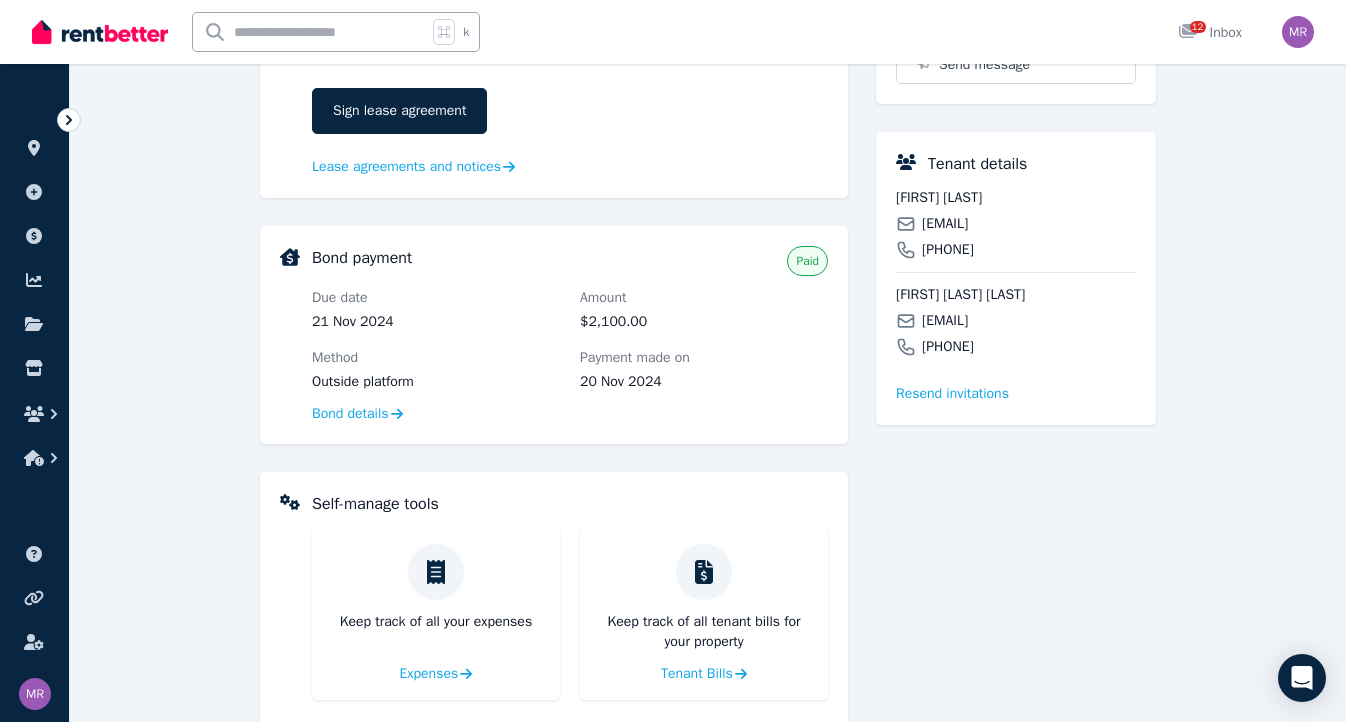 scroll, scrollTop: 836, scrollLeft: 0, axis: vertical 